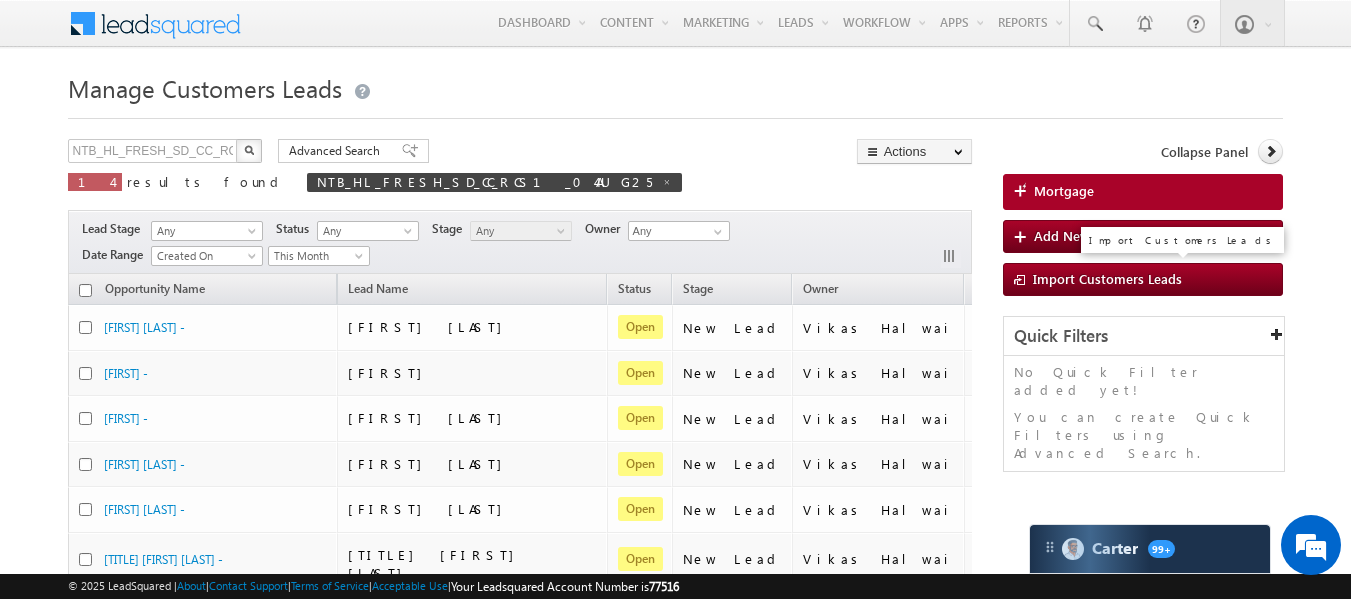 scroll, scrollTop: 0, scrollLeft: 0, axis: both 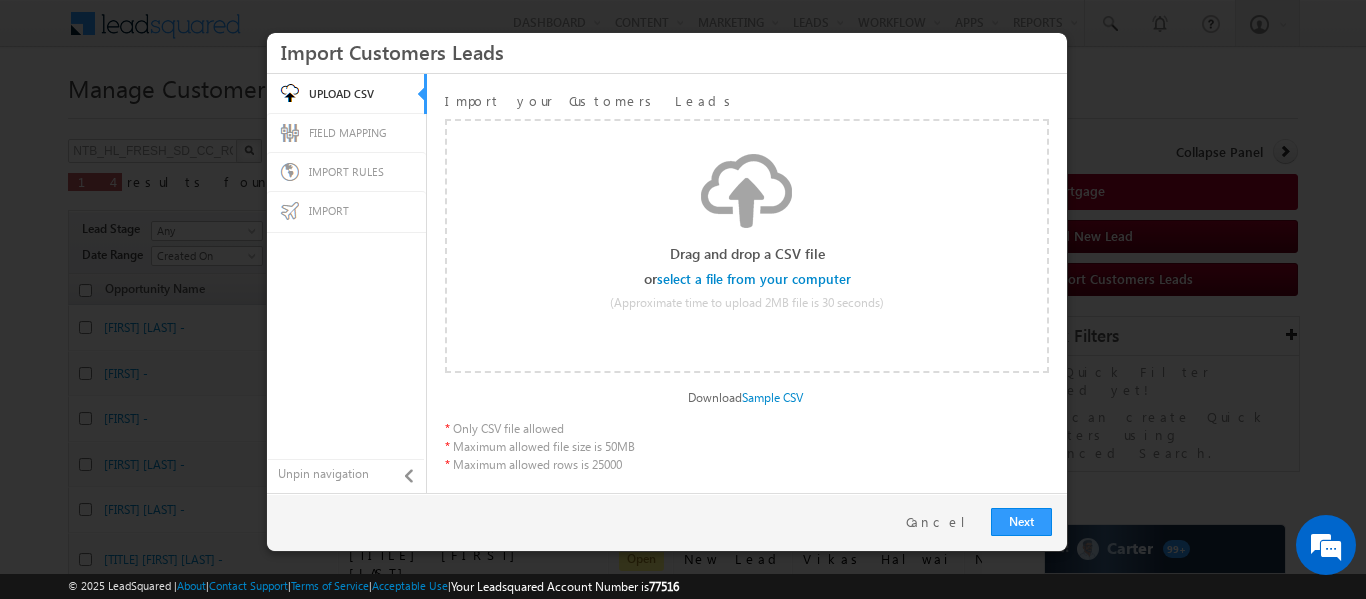 click at bounding box center [755, 279] 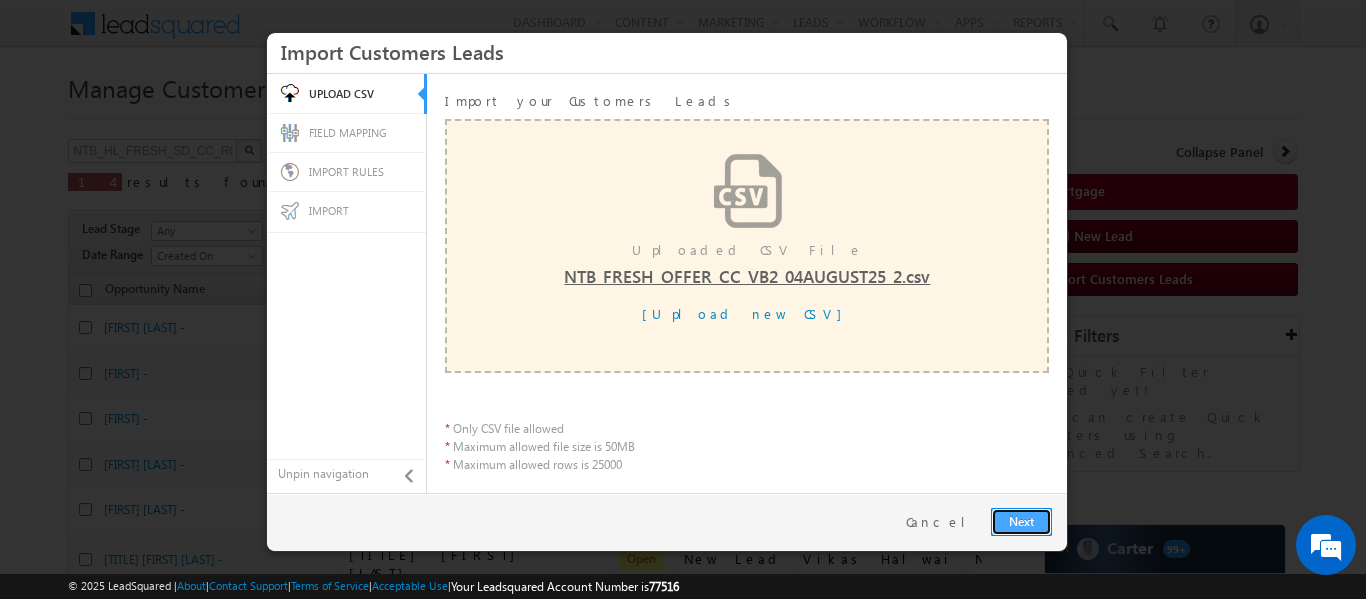 click on "Next" at bounding box center (1021, 522) 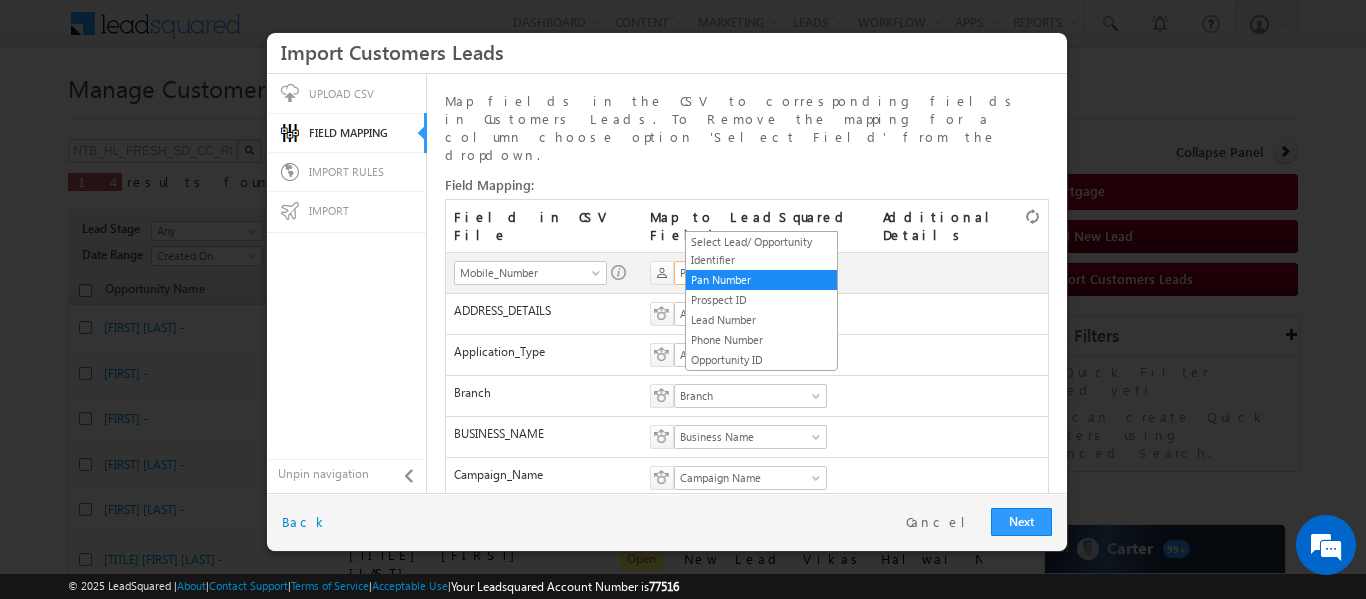 click on "Pan Number" at bounding box center (744, 273) 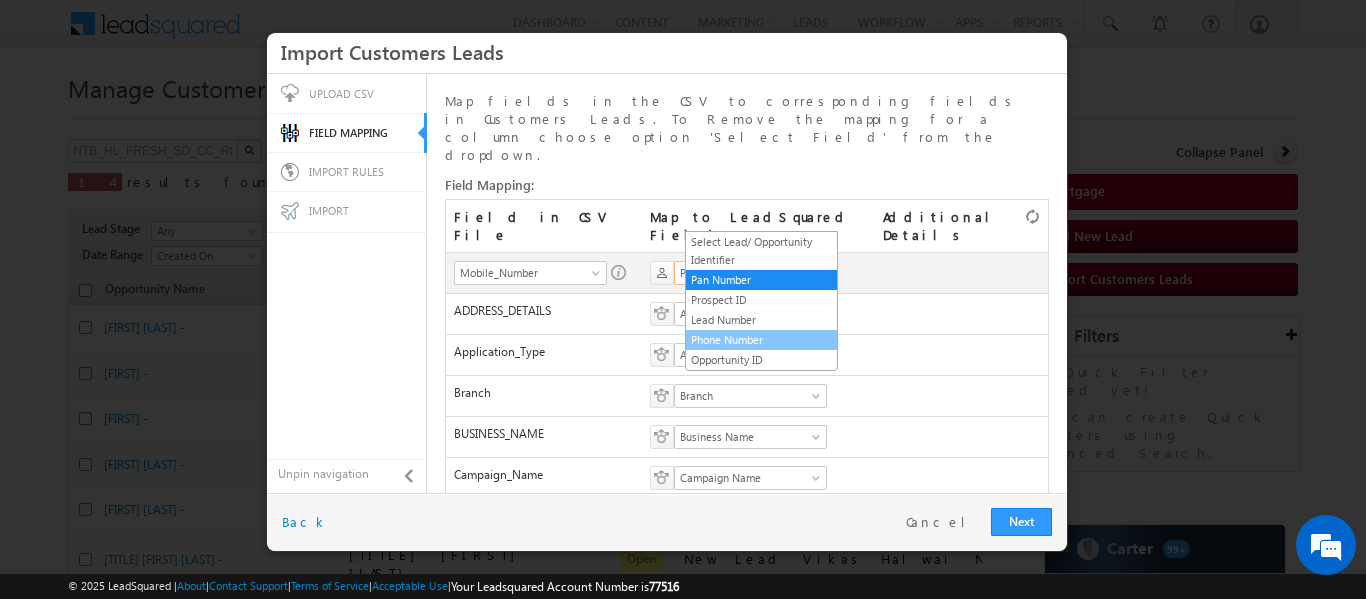 click on "Phone Number" at bounding box center [761, 340] 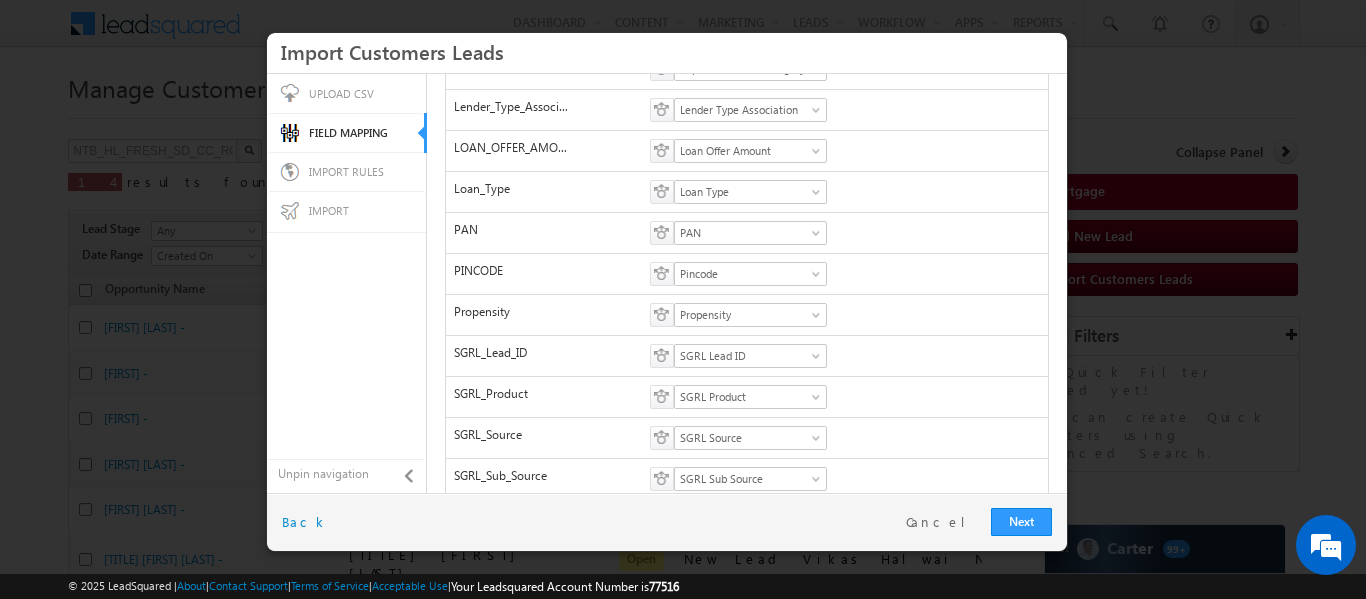 scroll, scrollTop: 826, scrollLeft: 0, axis: vertical 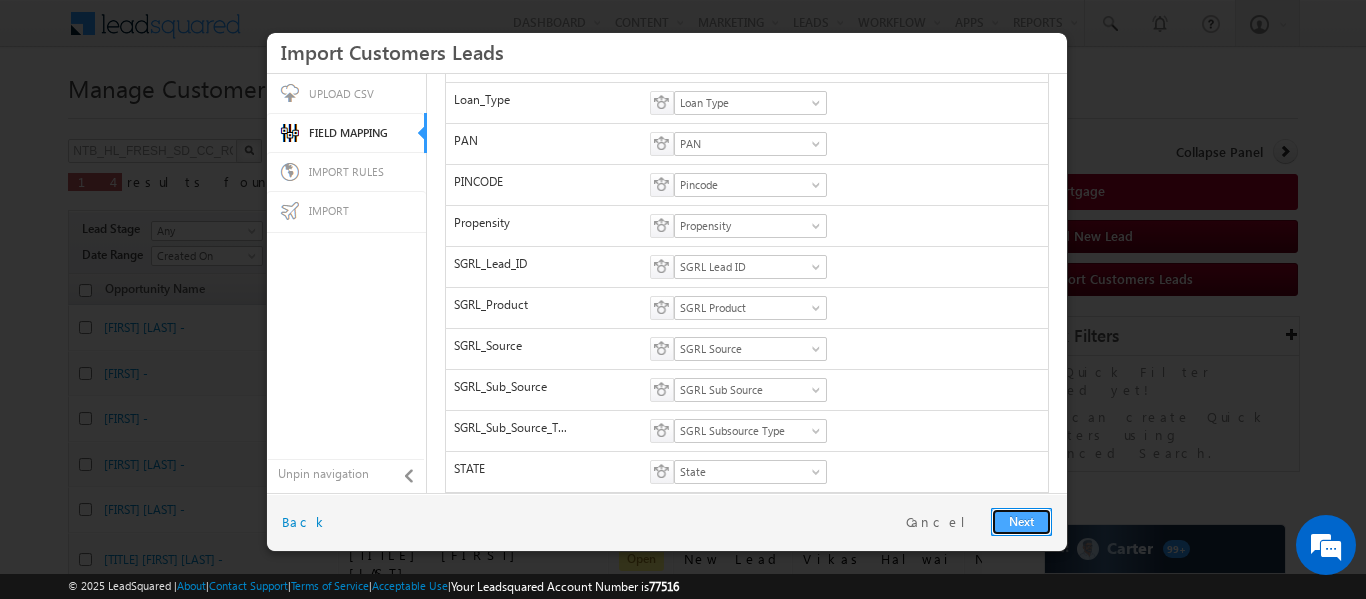 click on "Next" at bounding box center [1021, 522] 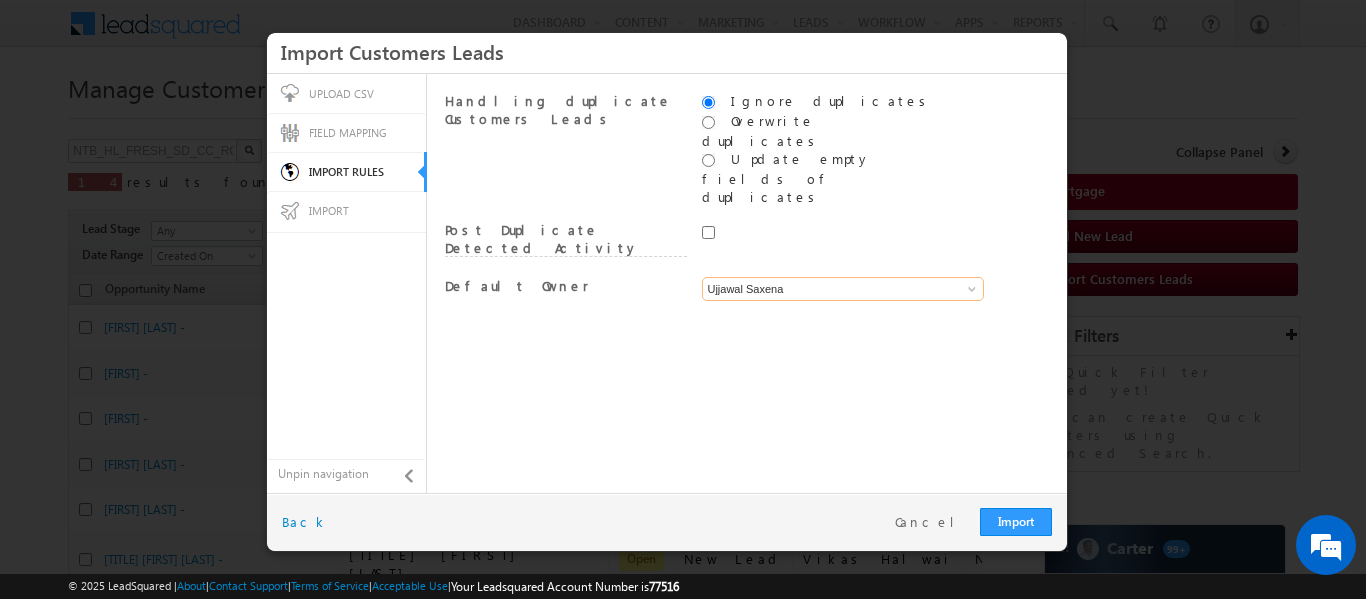 click on "Ujjawal Saxena" at bounding box center (843, 289) 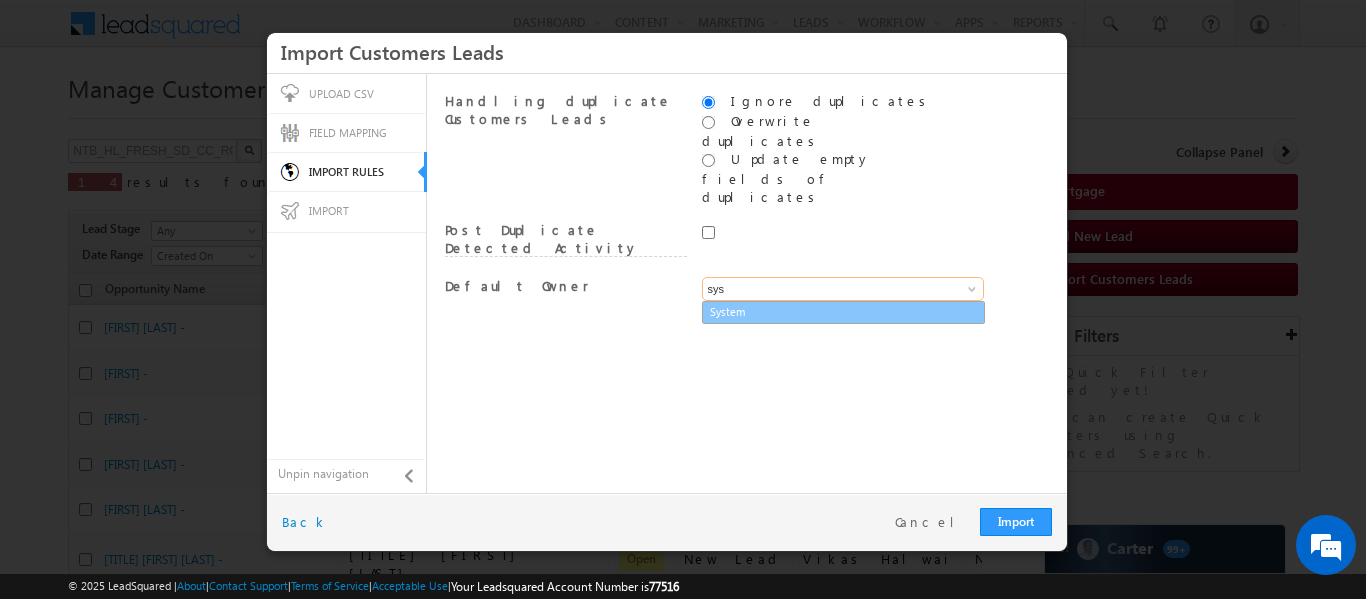 click on "System" at bounding box center (843, 312) 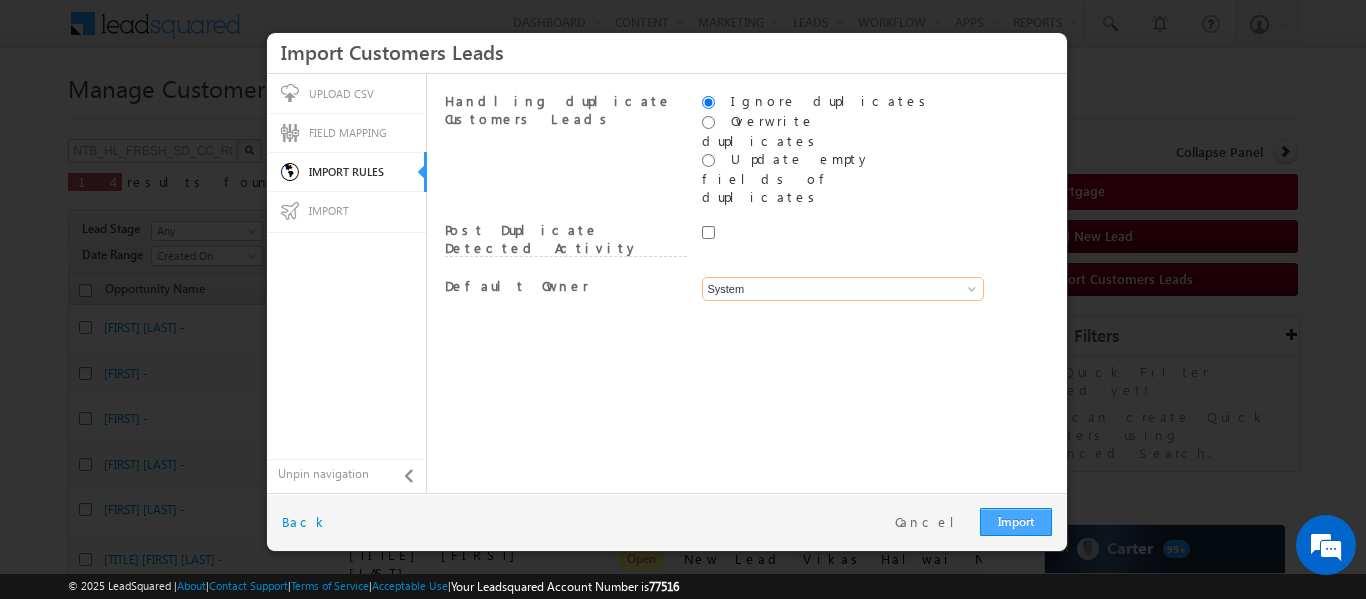 type on "System" 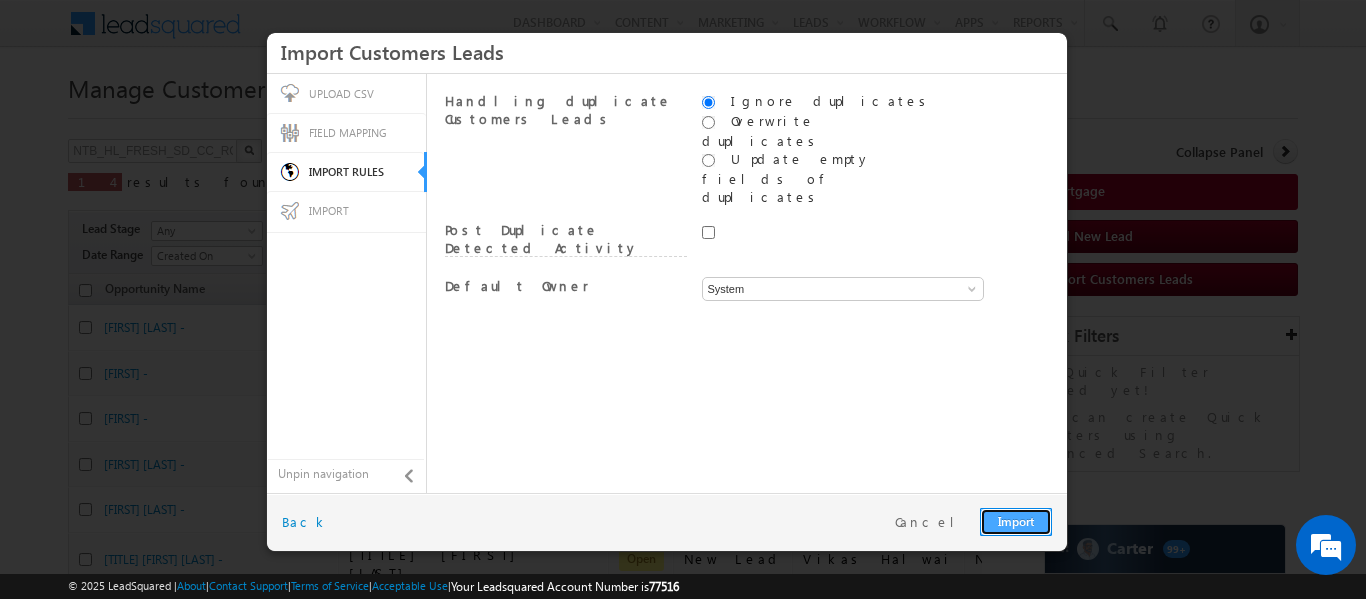 click on "Import" at bounding box center [1016, 522] 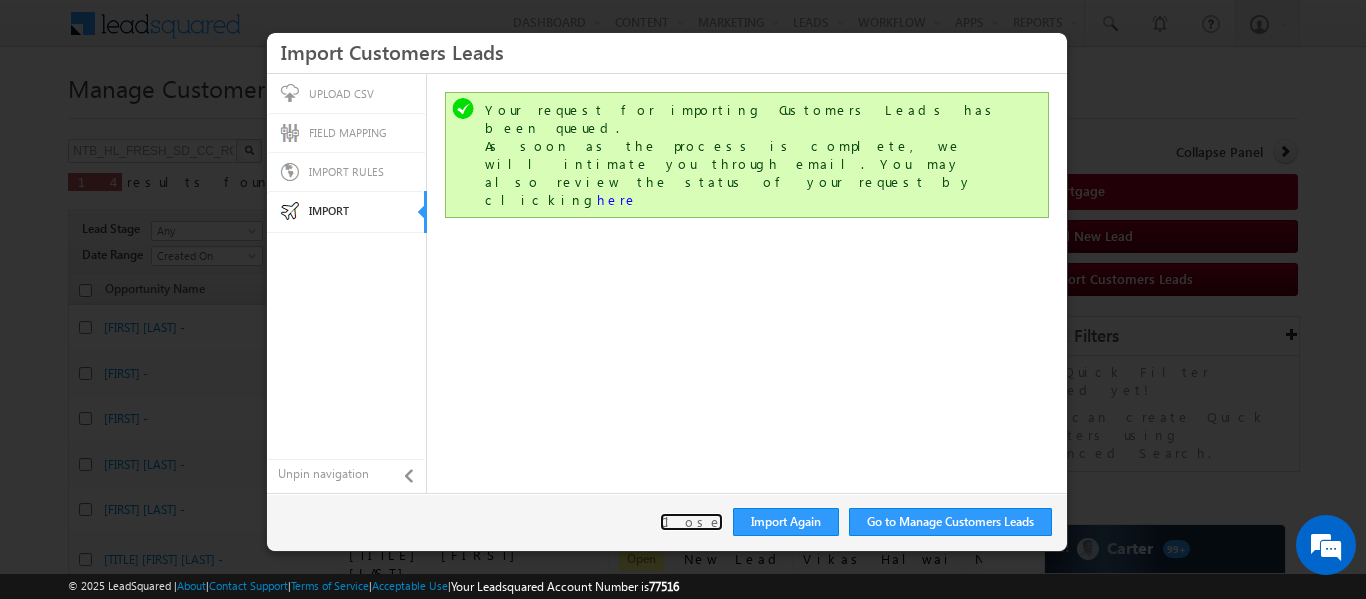 click on "Close" at bounding box center [691, 522] 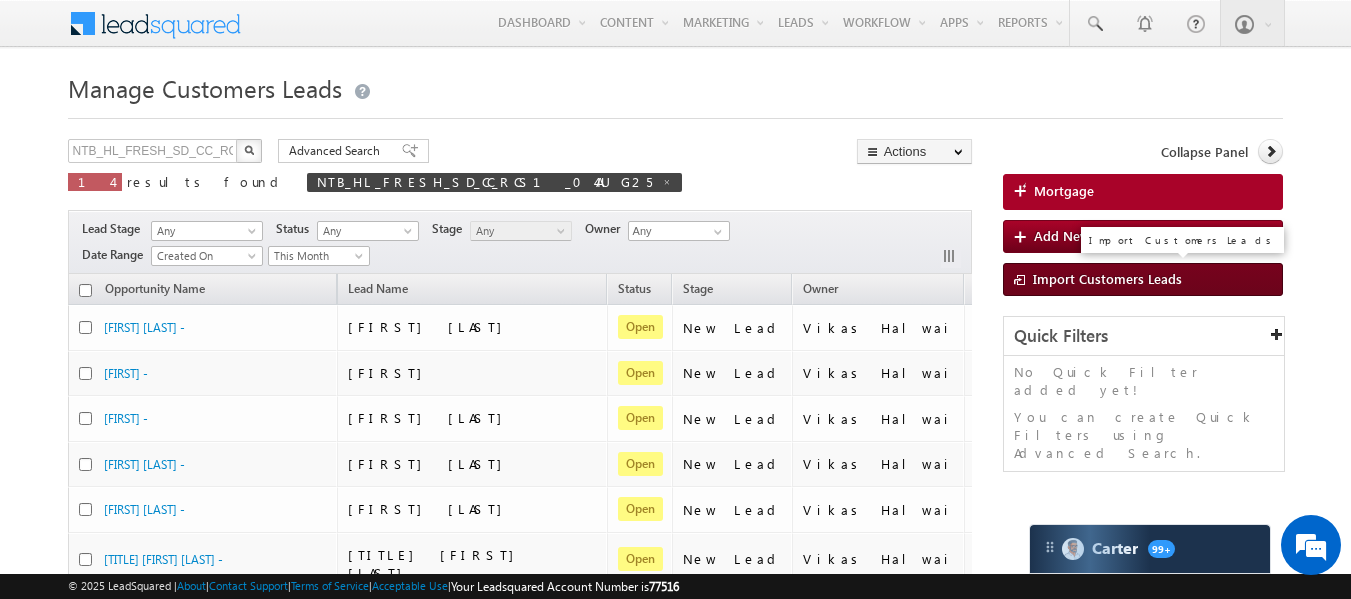 click on "Import Customers Leads" at bounding box center [1107, 278] 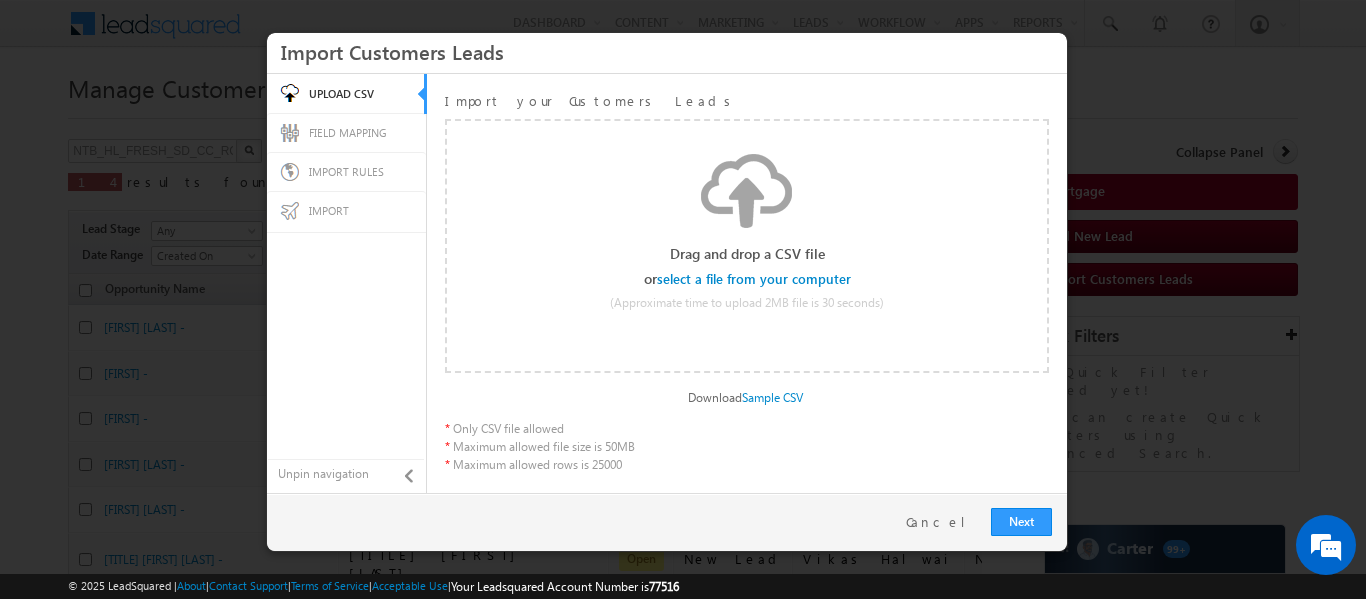 click at bounding box center (755, 279) 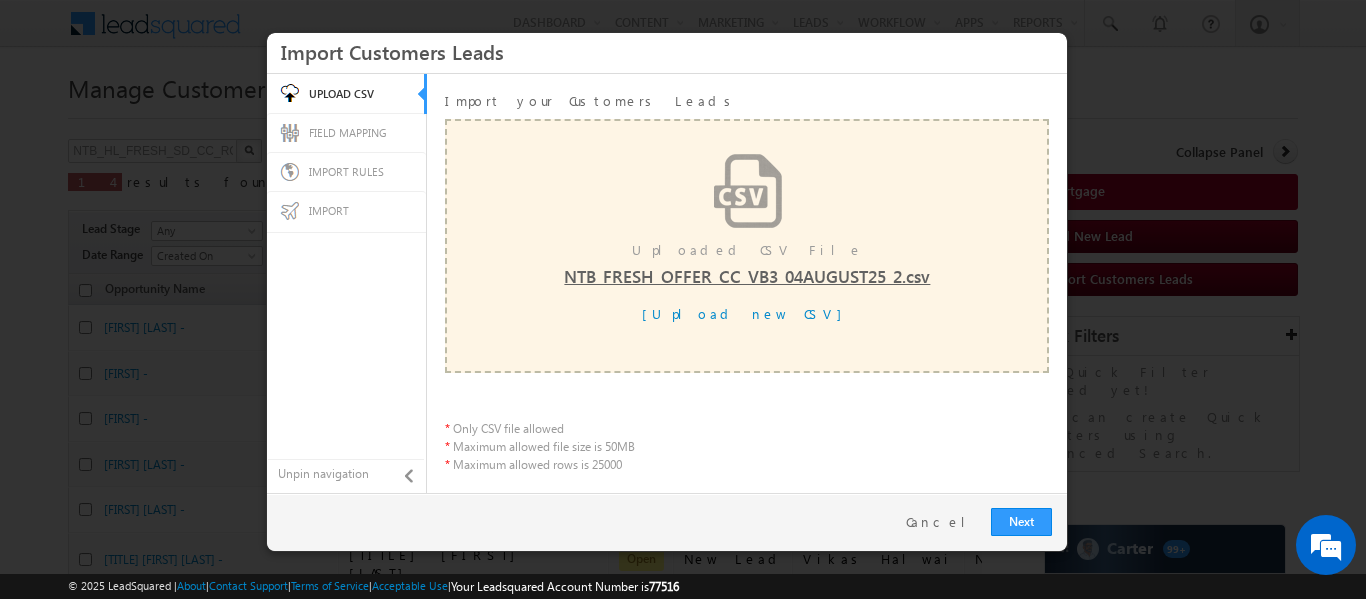 click on "Next
Restart
Cancel
Back" at bounding box center [667, 522] 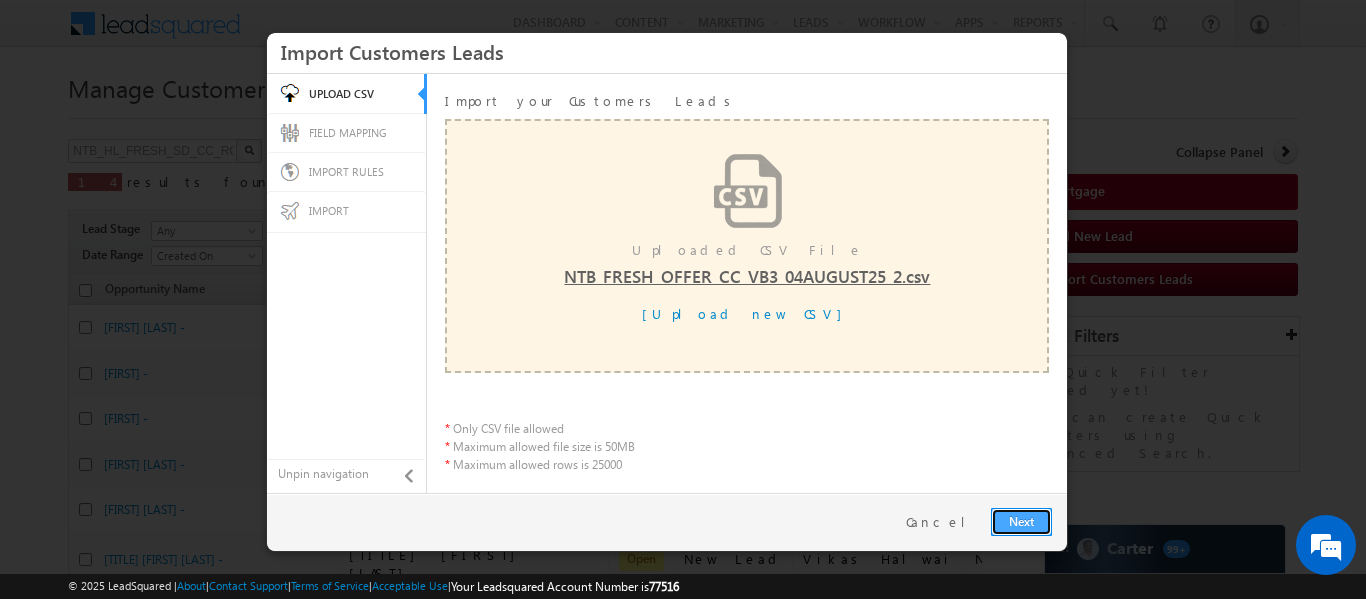 click on "Next" at bounding box center [1021, 522] 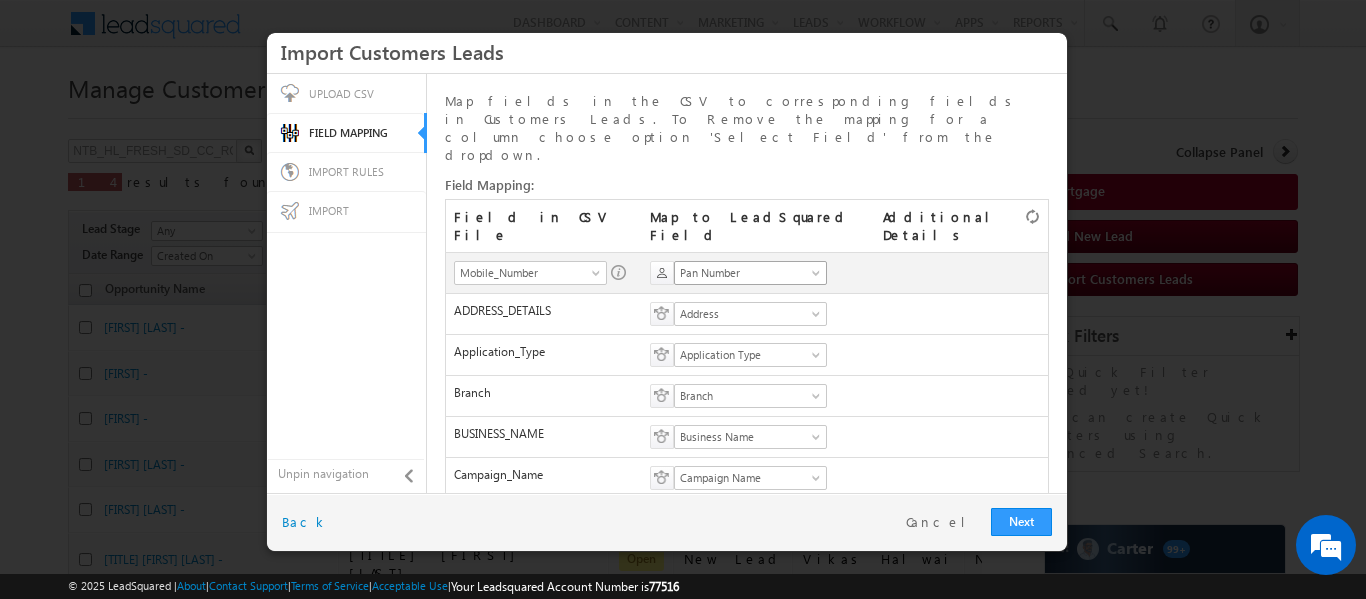 click on "Pan Number" at bounding box center [744, 273] 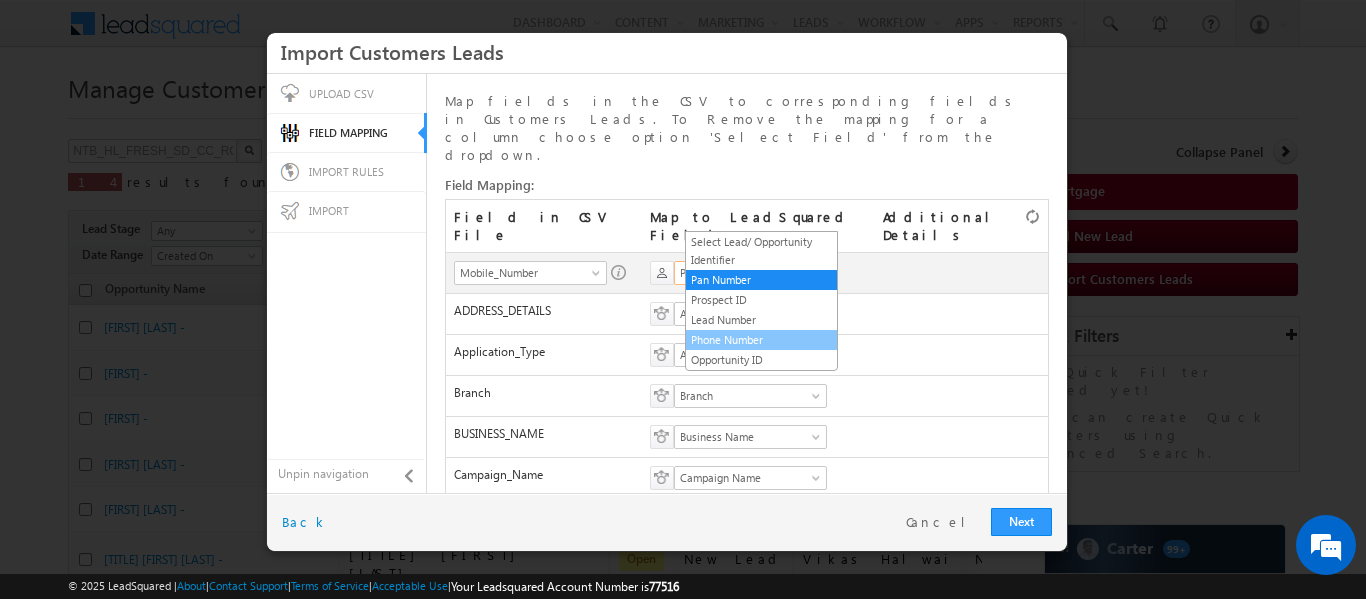 click on "Phone Number" at bounding box center [761, 340] 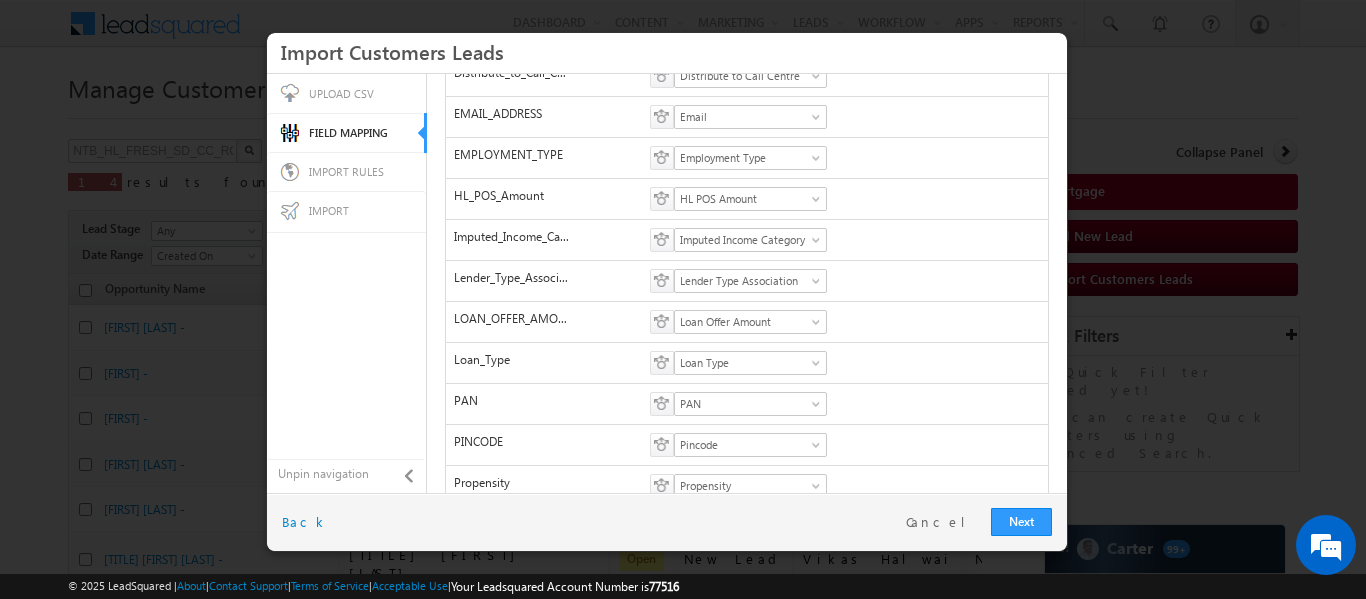 scroll, scrollTop: 826, scrollLeft: 0, axis: vertical 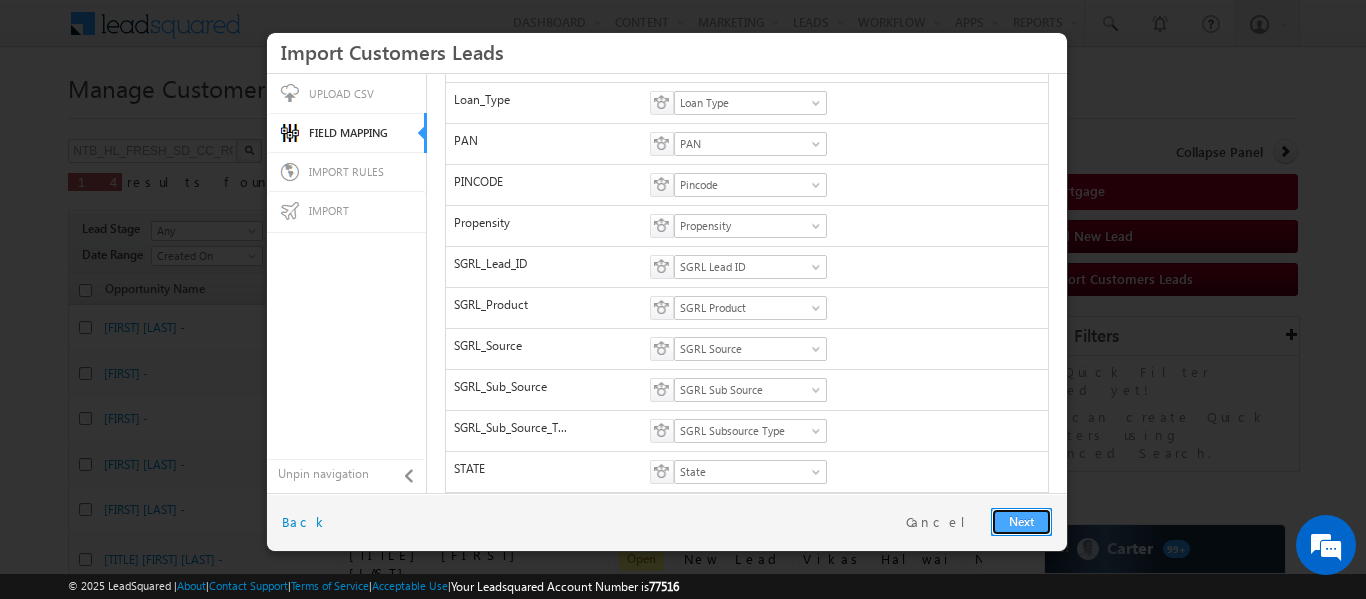 click on "Next" at bounding box center [1021, 522] 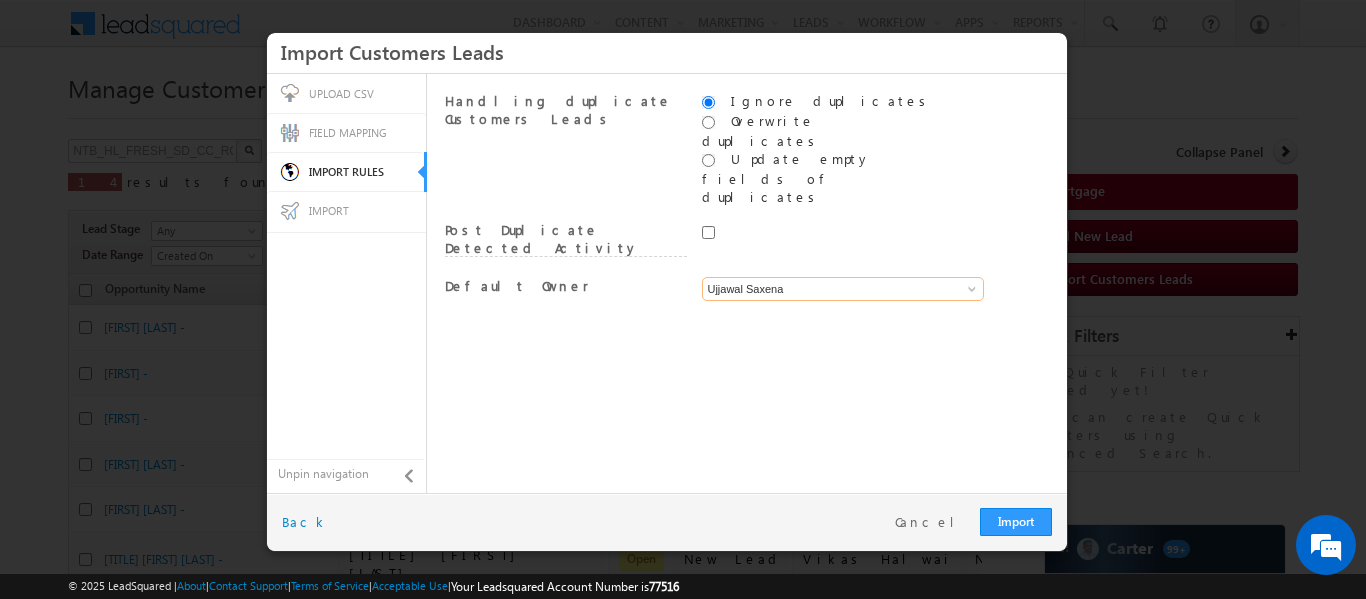 click on "Ujjawal Saxena" at bounding box center [843, 289] 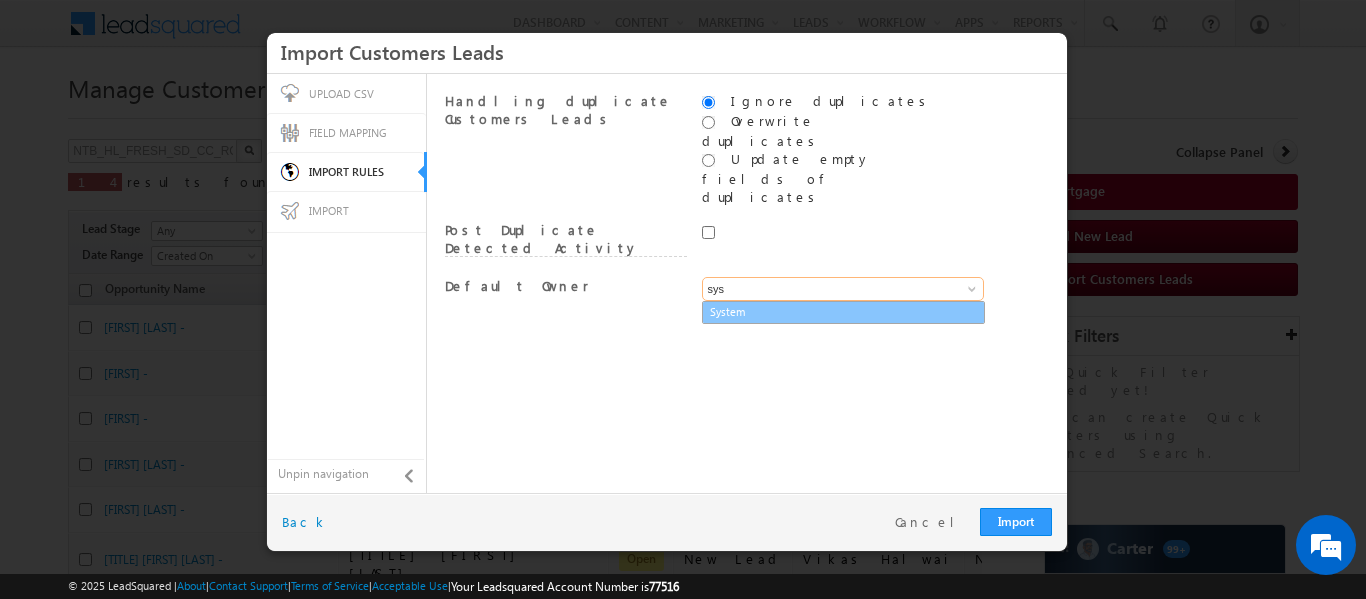 click on "System" at bounding box center [843, 312] 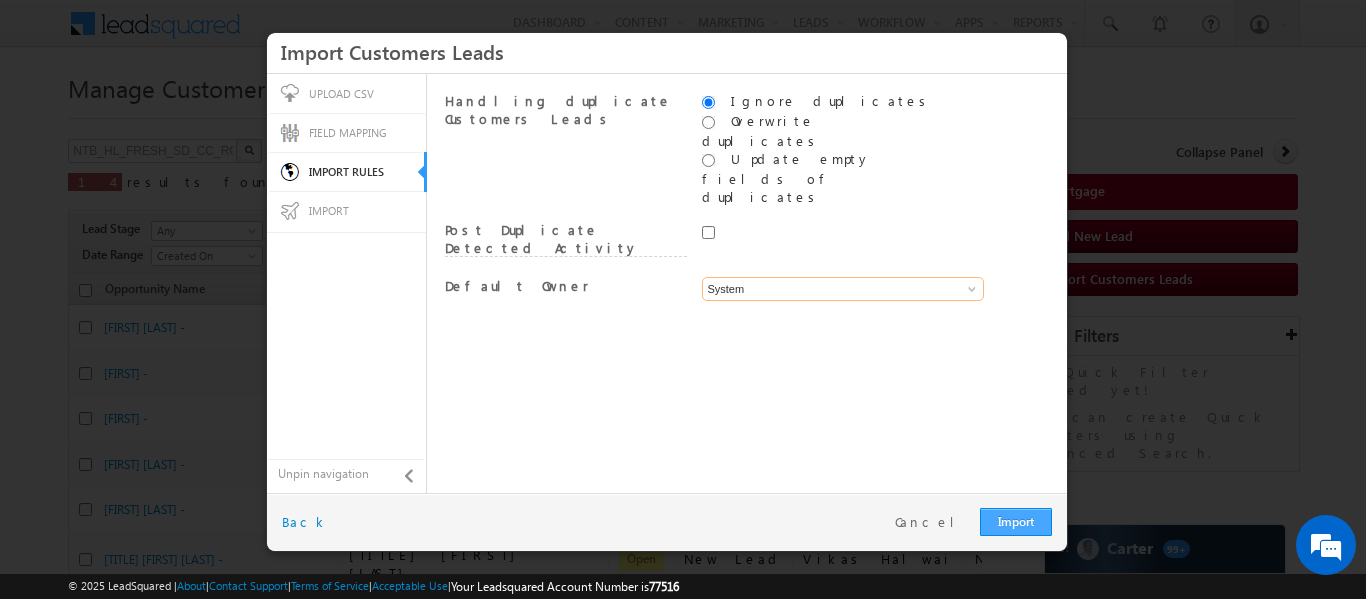 type on "System" 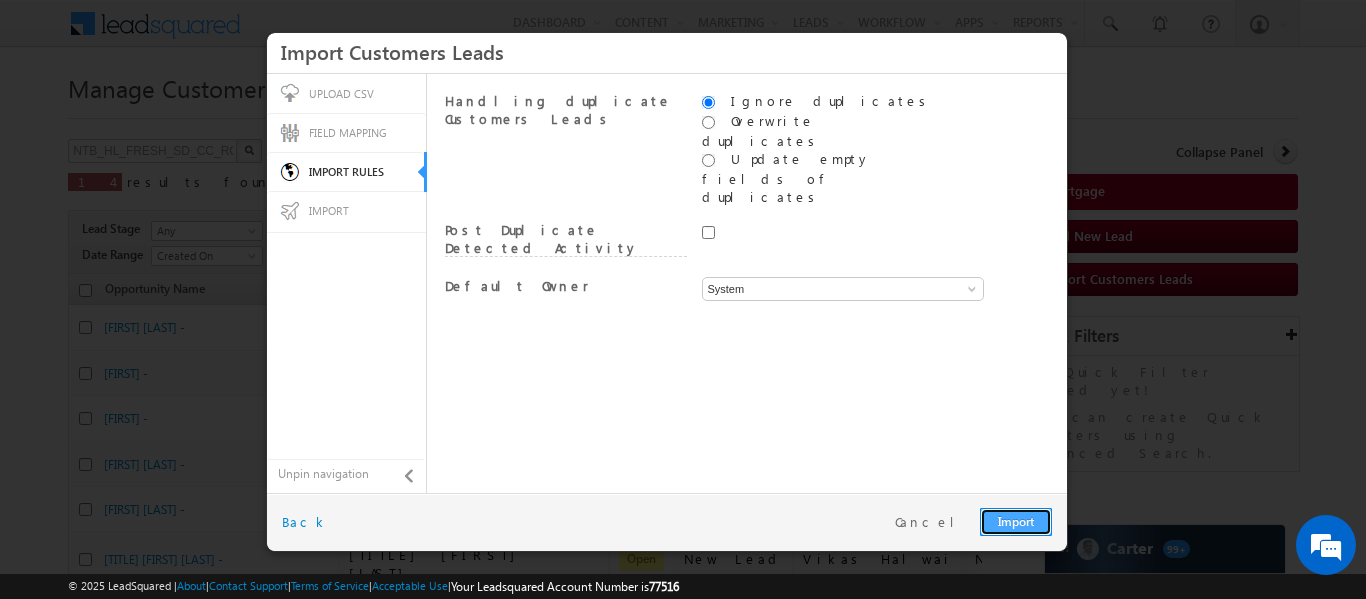 click on "Import" at bounding box center (1016, 522) 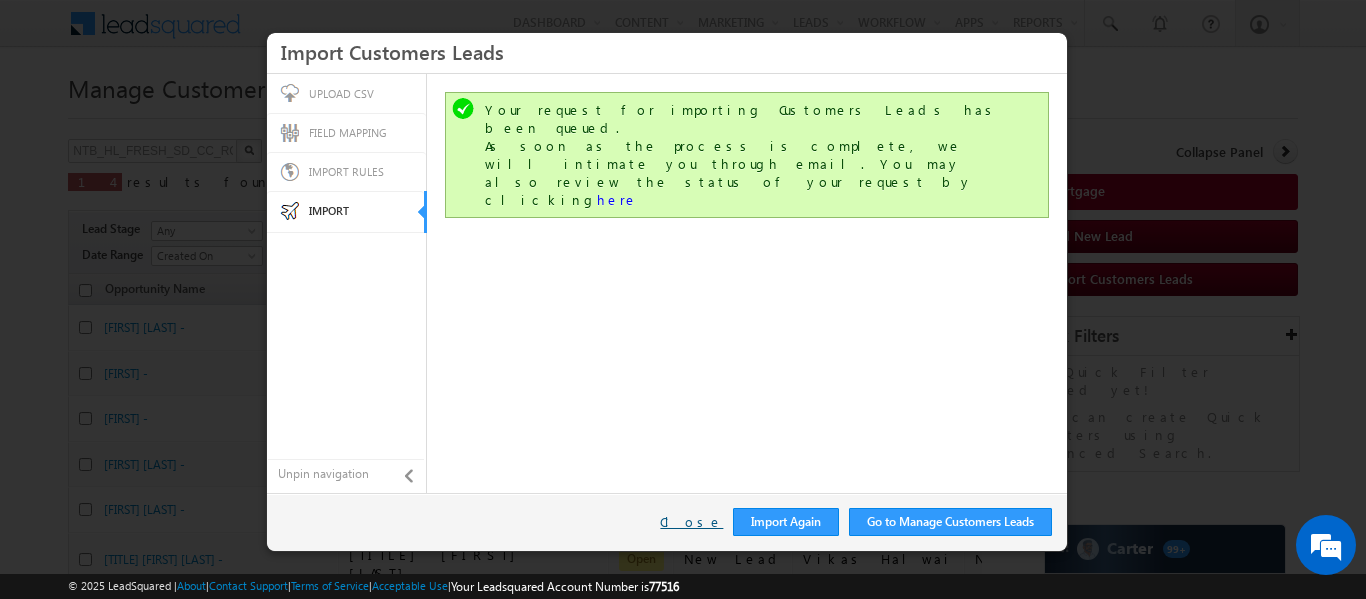click on "Close" at bounding box center [691, 522] 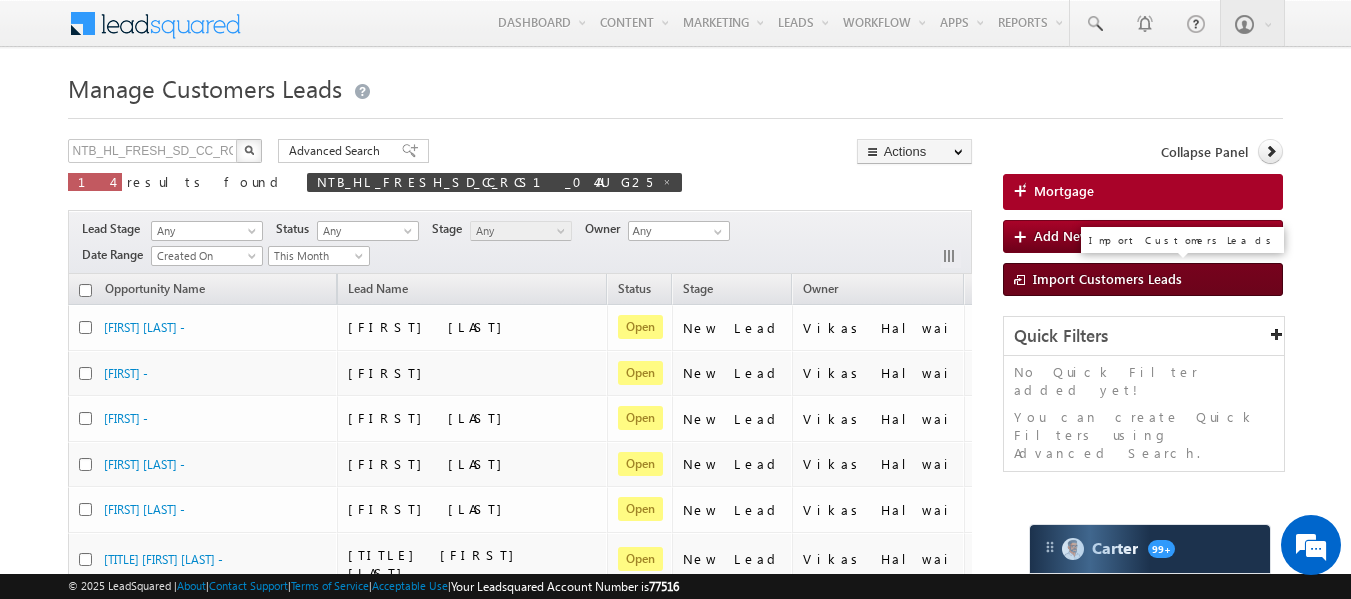 click on "Import Customers Leads" at bounding box center [1107, 278] 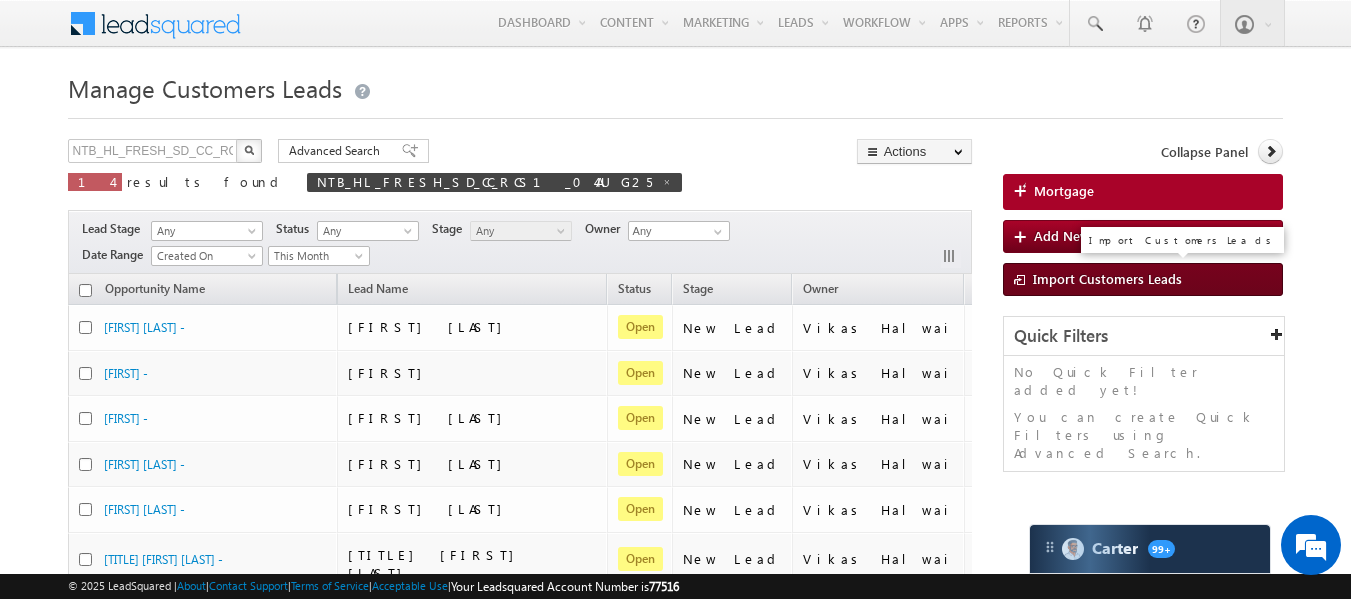 click on "Manage Customers Leads
NTB_HL_FRESH_SD_CC_RCS1_04AUG25 X   14 results found         NTB_HL_FRESH_SD_CC_RCS1_04AUG25
Advanced Search
Advanced search results
Actions Export Customers Leads Reset all Filters
Actions Export Customers Leads Bulk Update Change Owner Any" at bounding box center [676, 571] 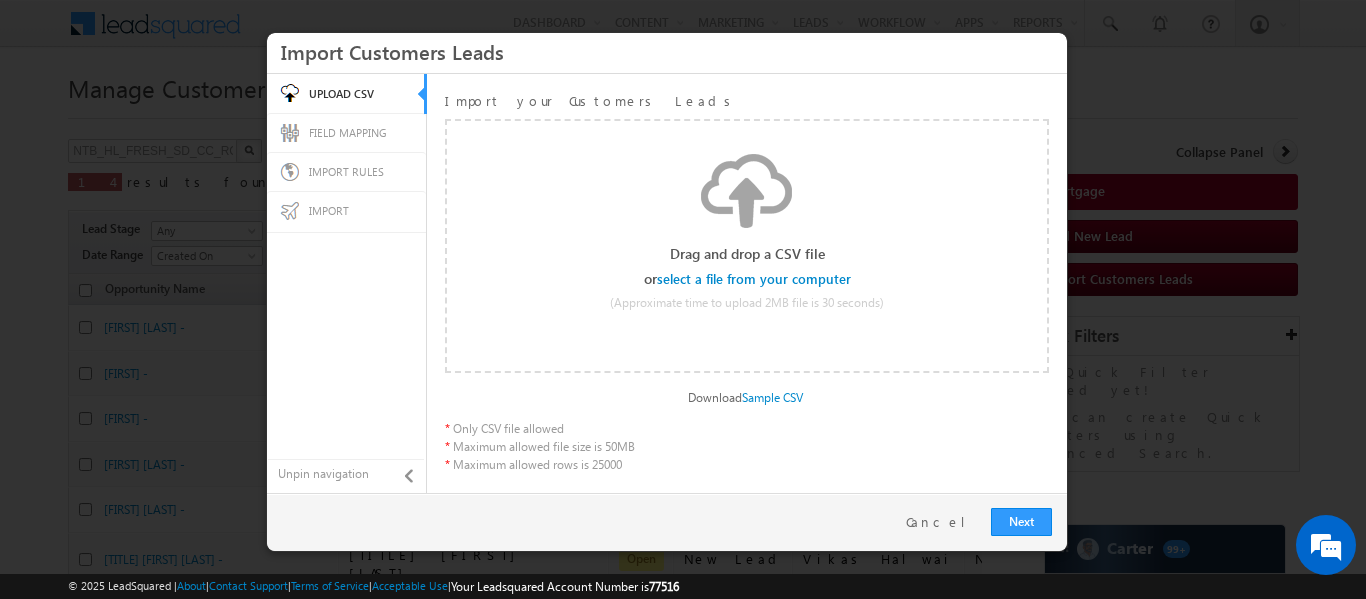 click at bounding box center [755, 279] 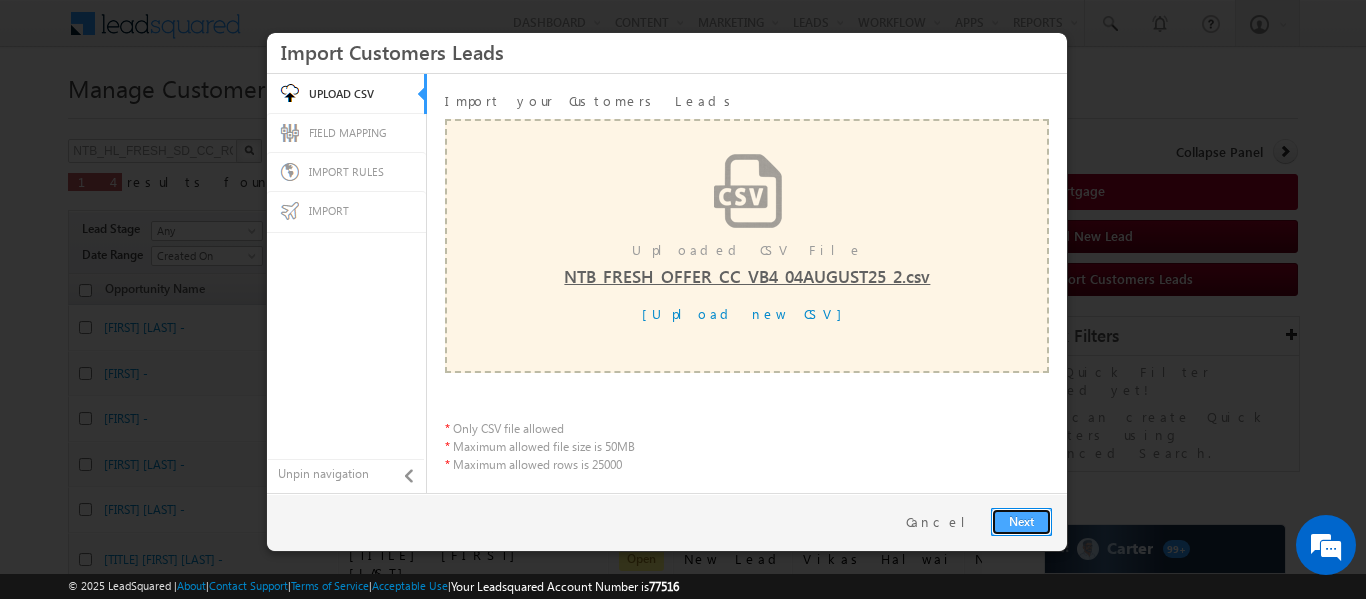 click on "Next" at bounding box center (1021, 522) 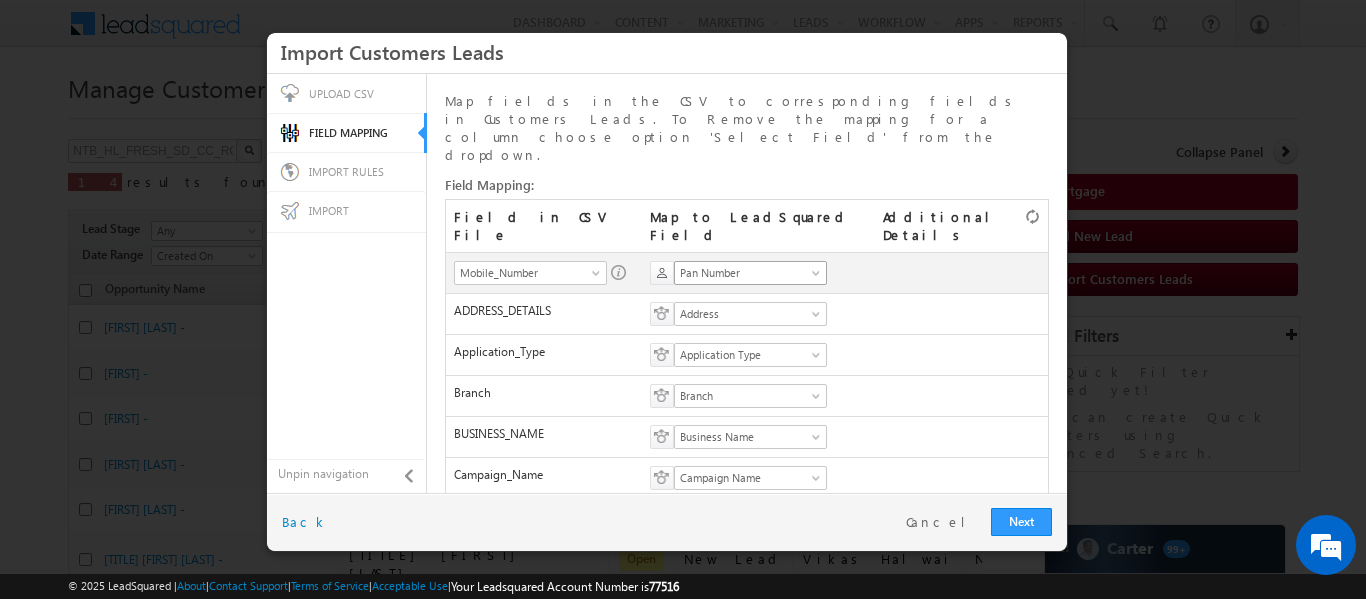 click on "Pan Number" at bounding box center [744, 273] 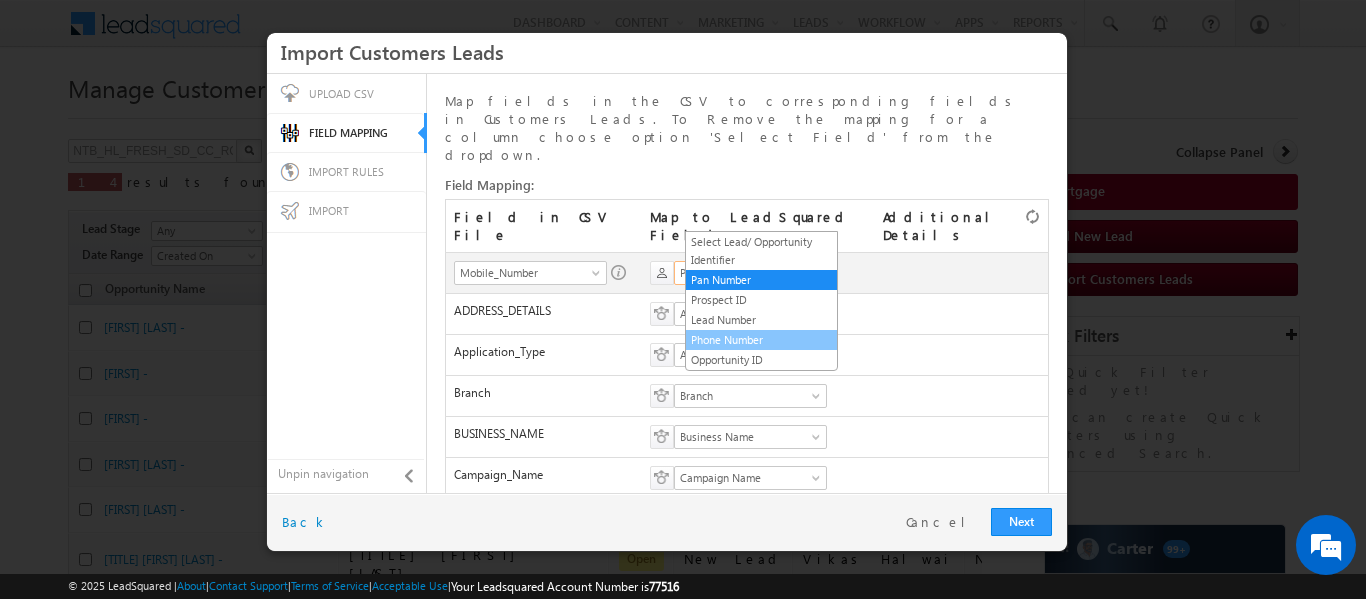 click on "Phone Number" at bounding box center (761, 340) 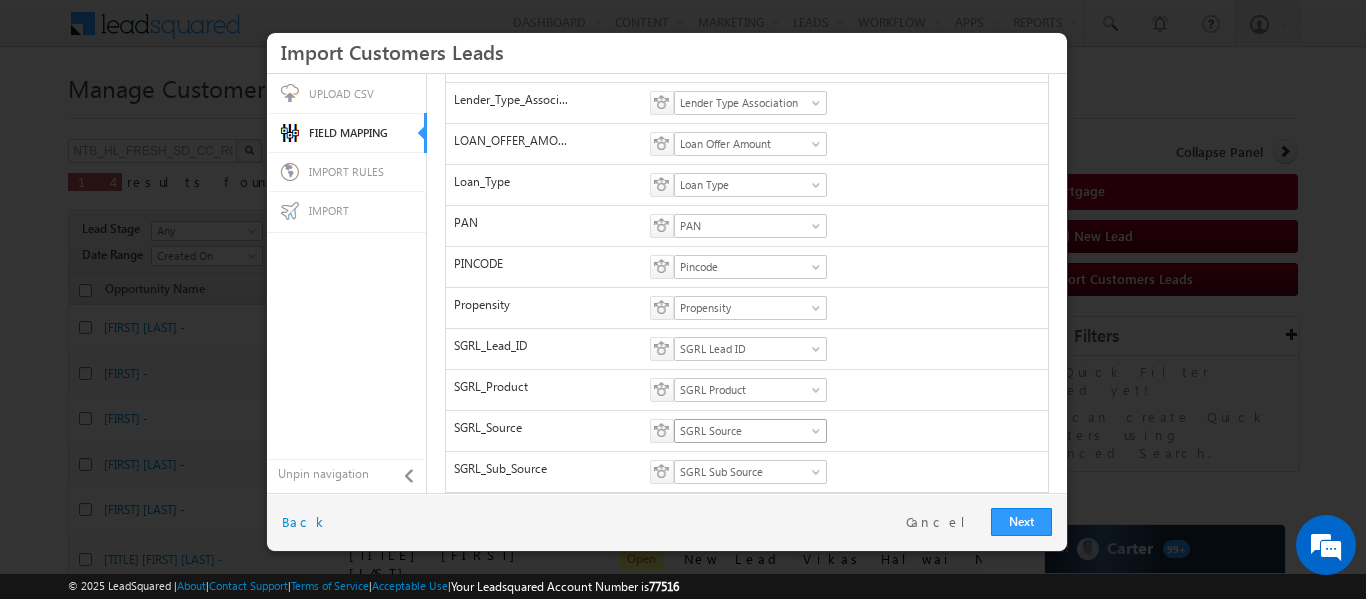 scroll, scrollTop: 826, scrollLeft: 0, axis: vertical 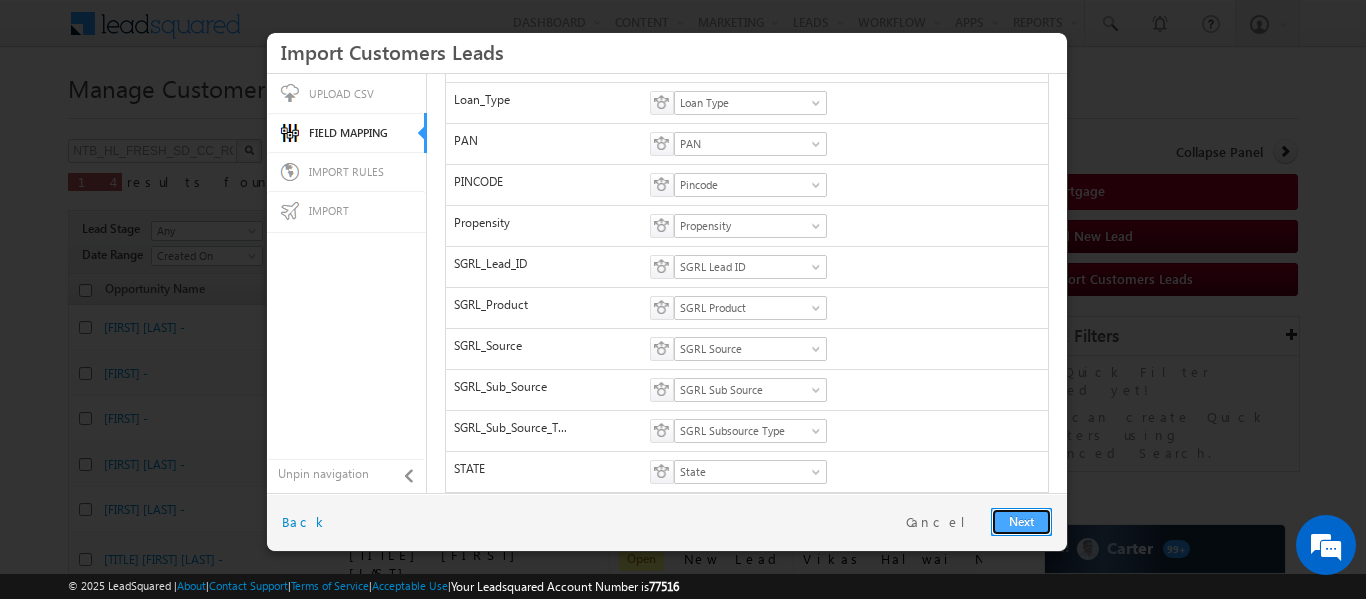 click on "Next" at bounding box center (1021, 522) 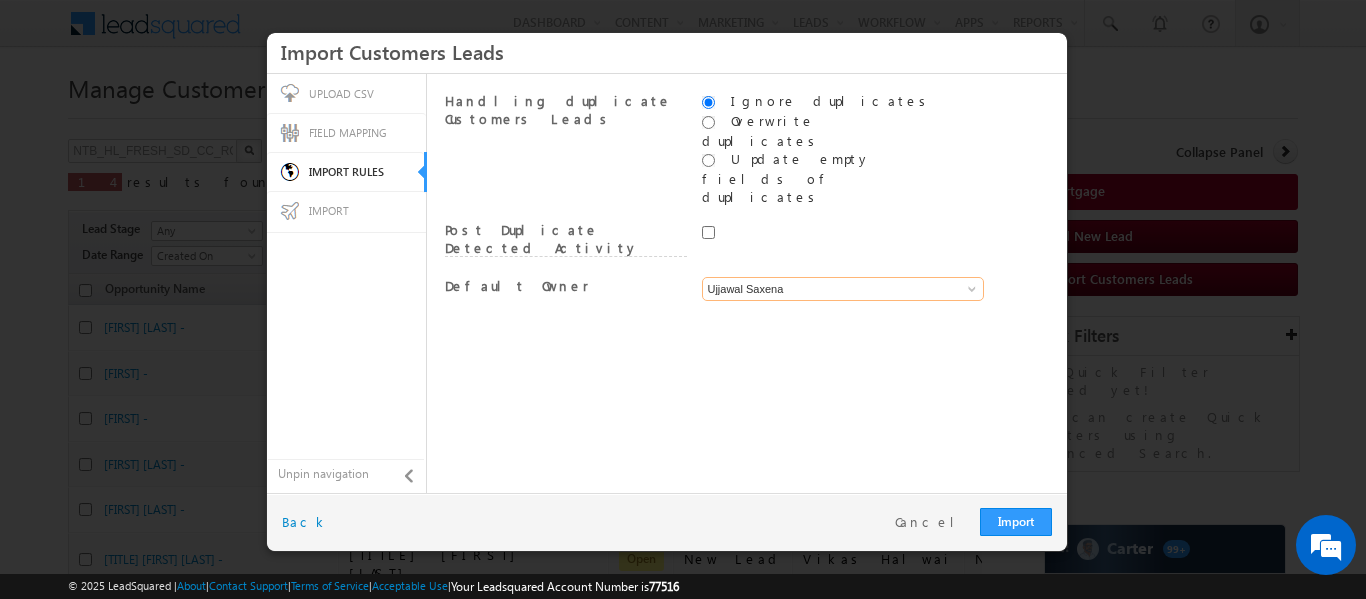 click on "Ujjawal Saxena" at bounding box center [843, 289] 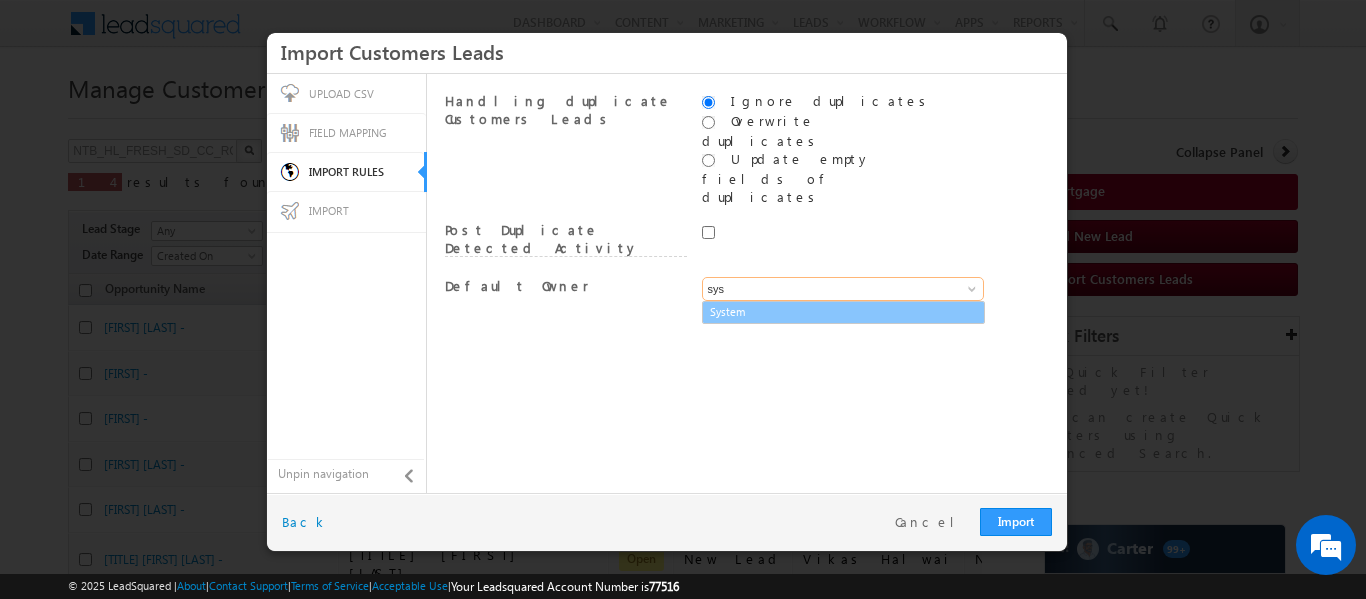 click on "System" at bounding box center (843, 312) 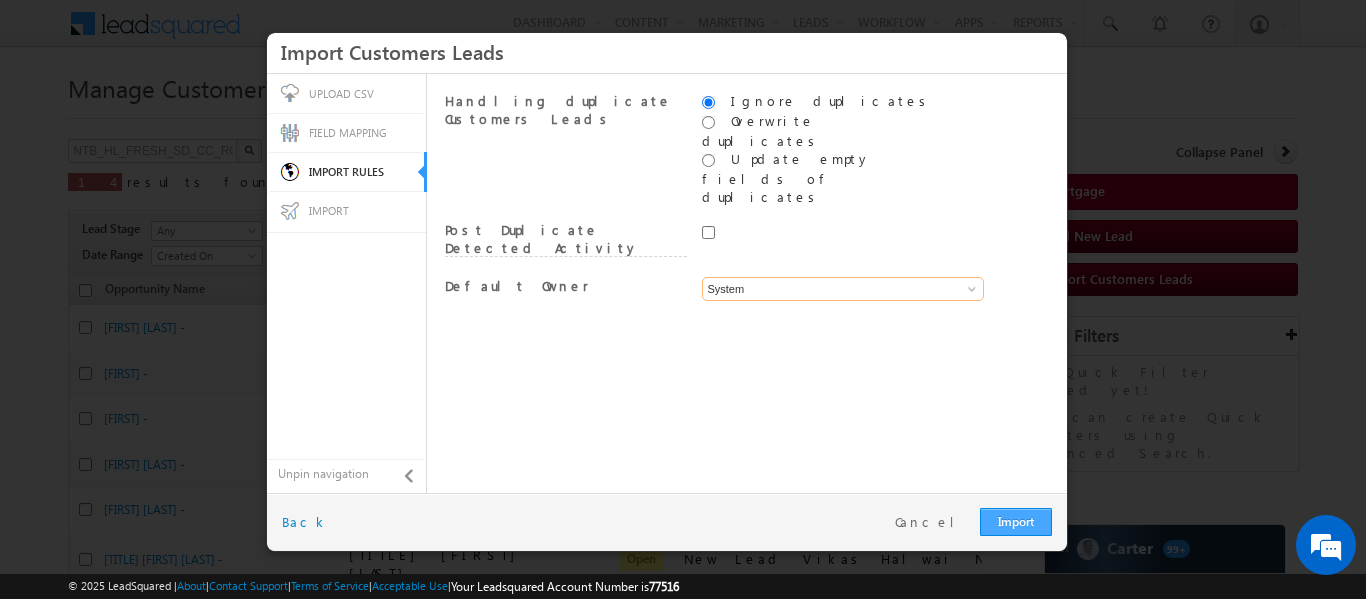 type on "System" 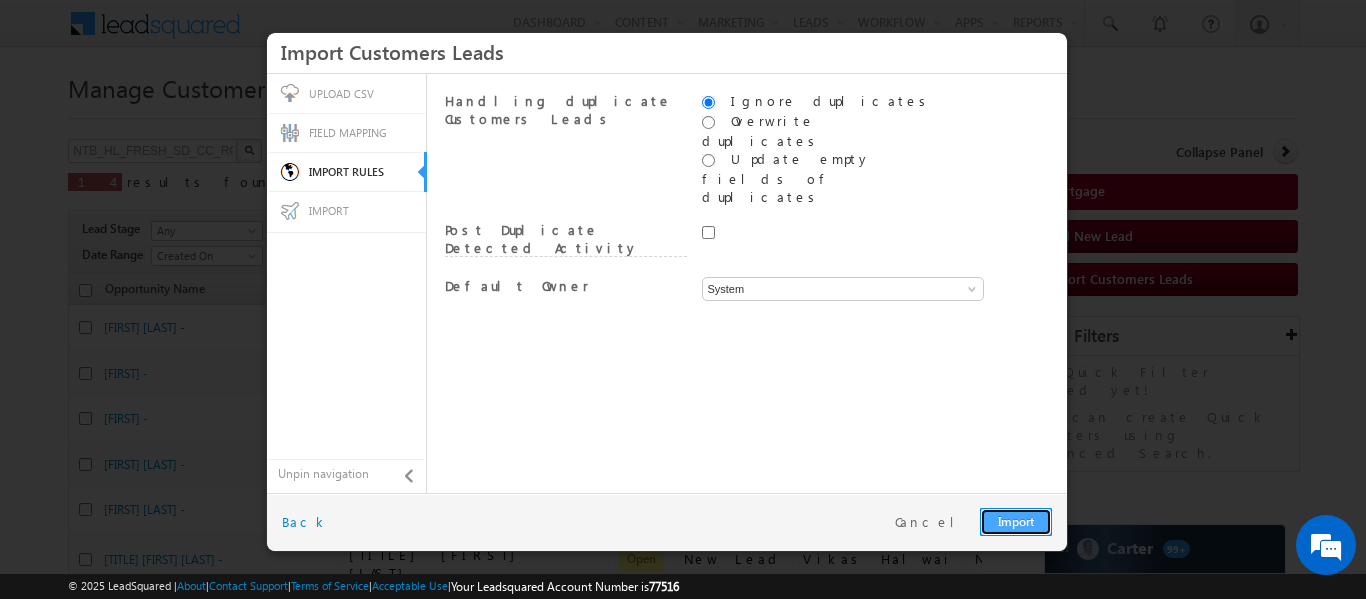click on "Import" at bounding box center (1016, 522) 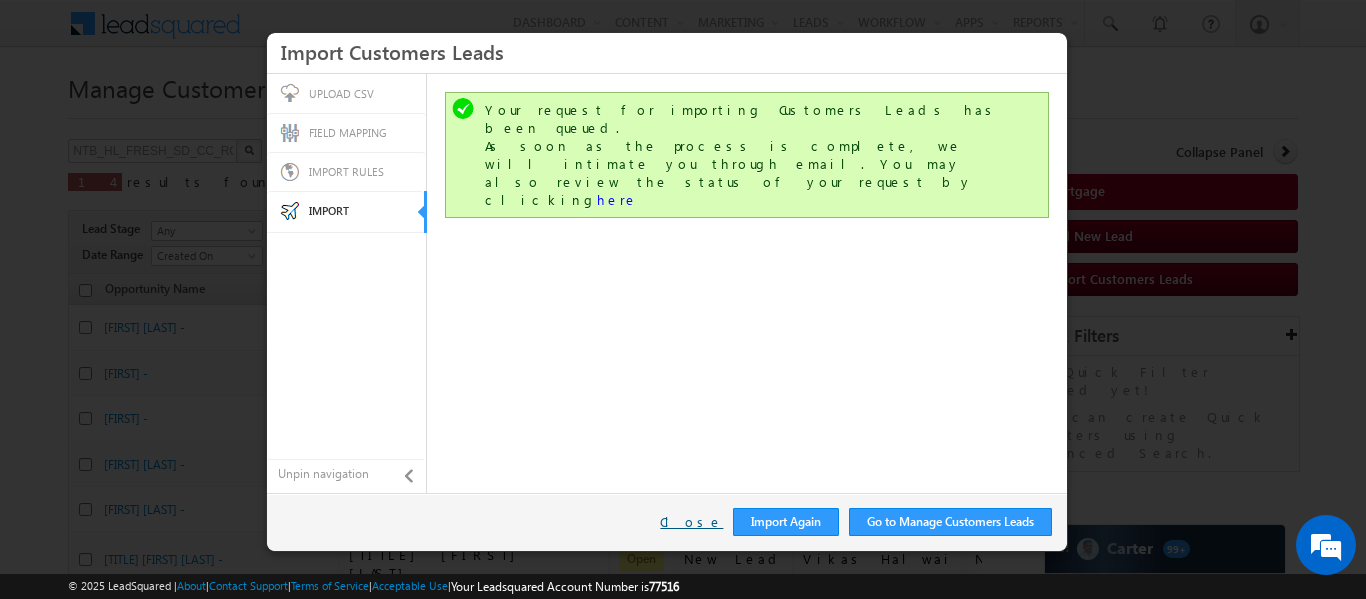 click on "Close" at bounding box center [691, 522] 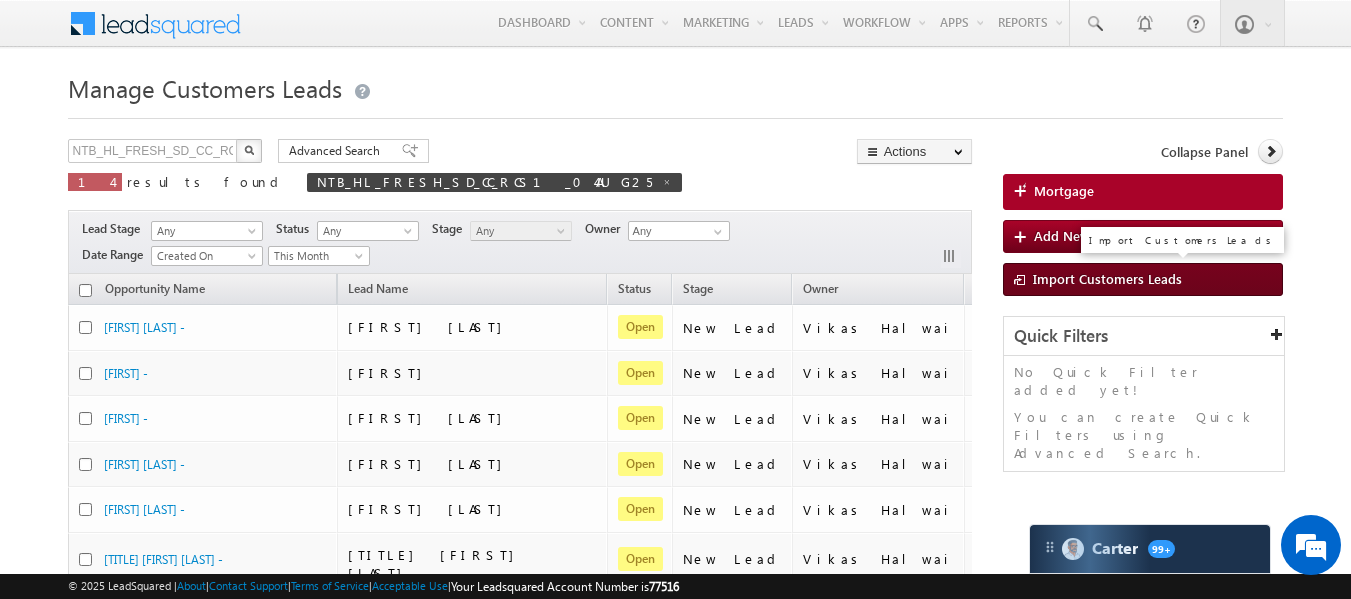 click on "Import Customers Leads" at bounding box center [1107, 278] 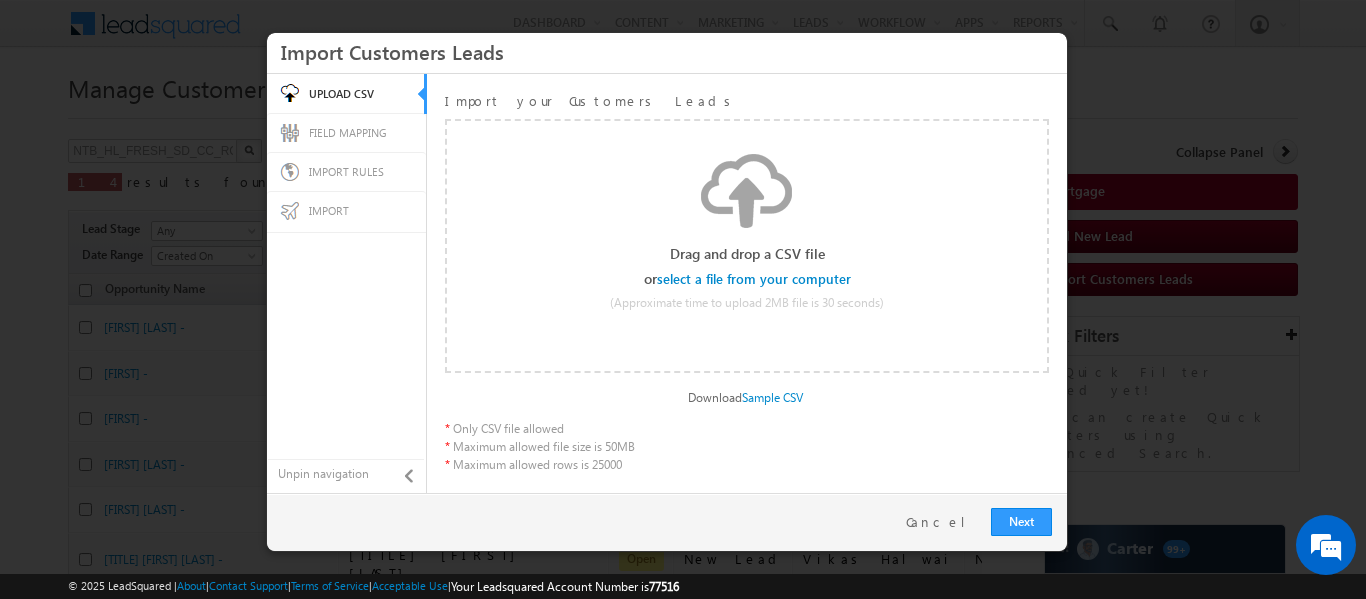 click at bounding box center (755, 279) 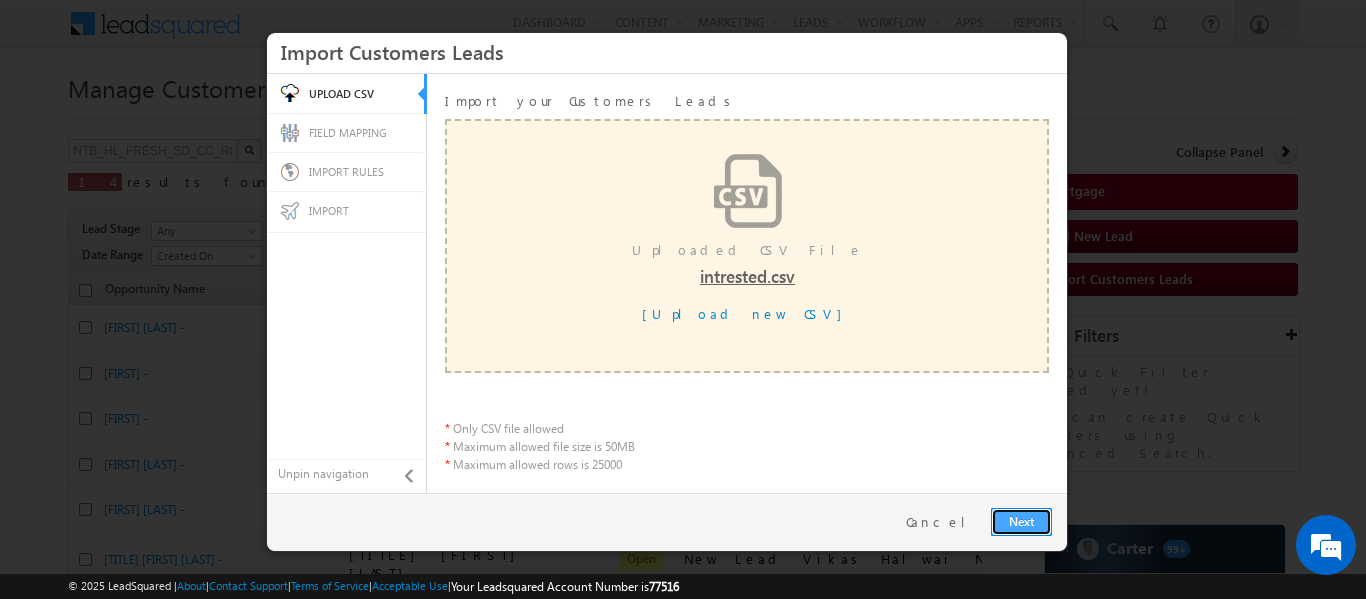 click on "Next" at bounding box center [1021, 522] 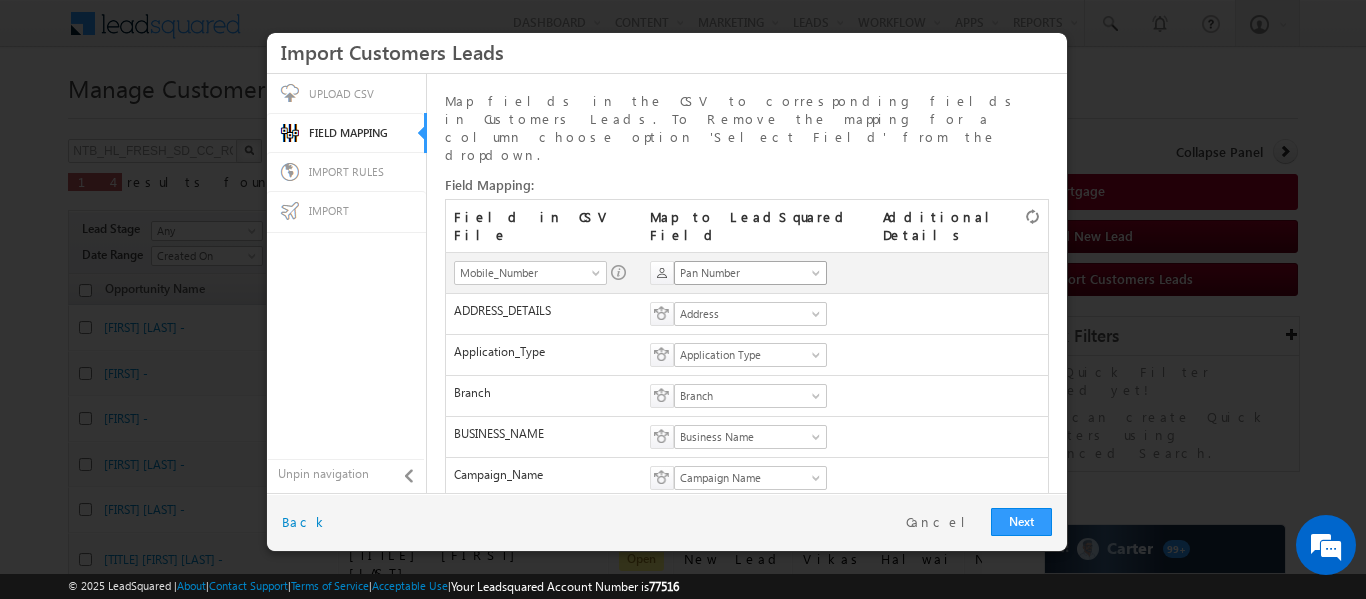 click on "Pan Number" at bounding box center (744, 273) 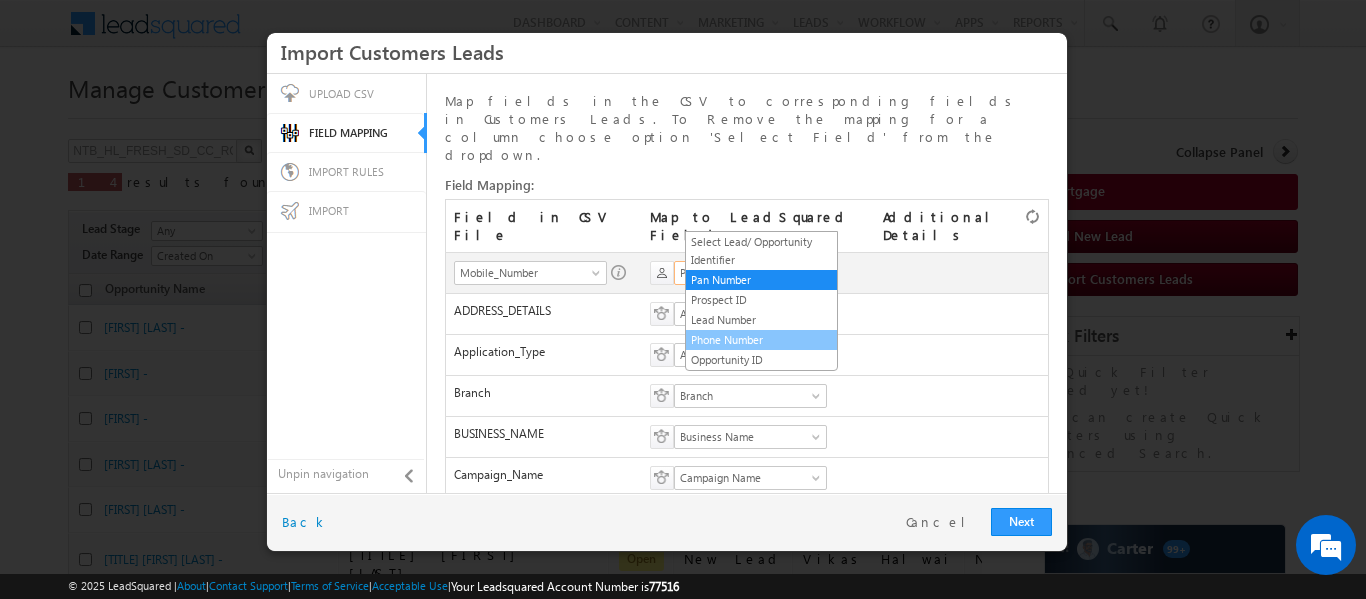click on "Phone Number" at bounding box center [761, 340] 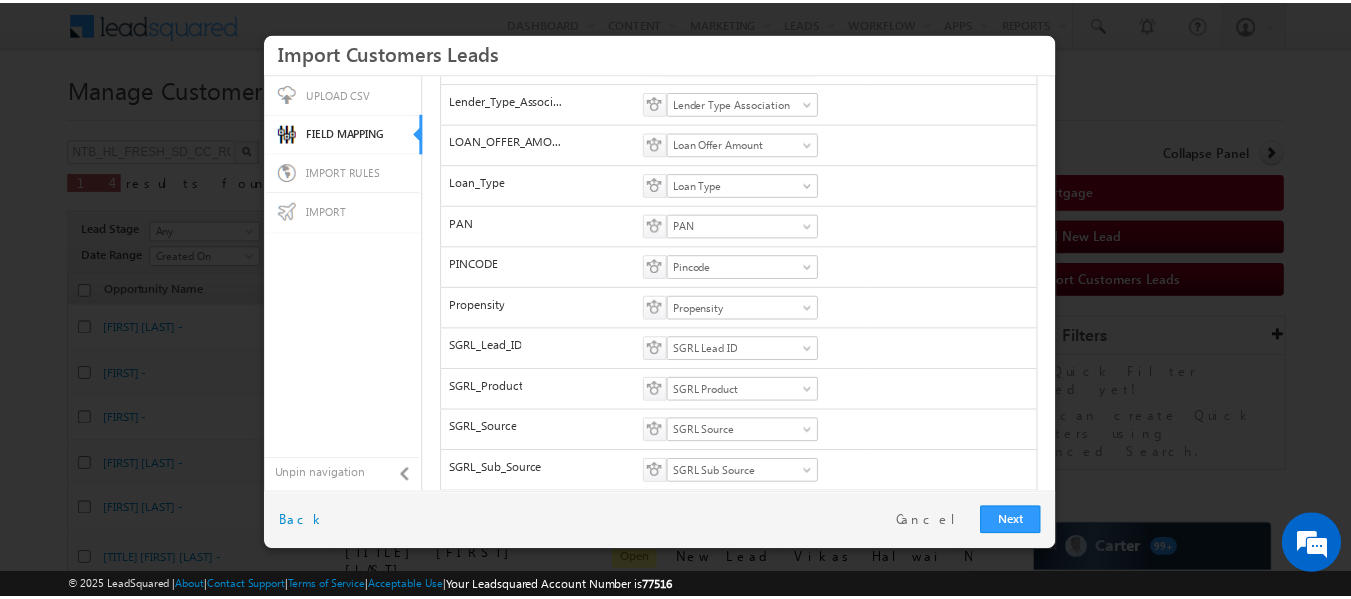scroll, scrollTop: 826, scrollLeft: 0, axis: vertical 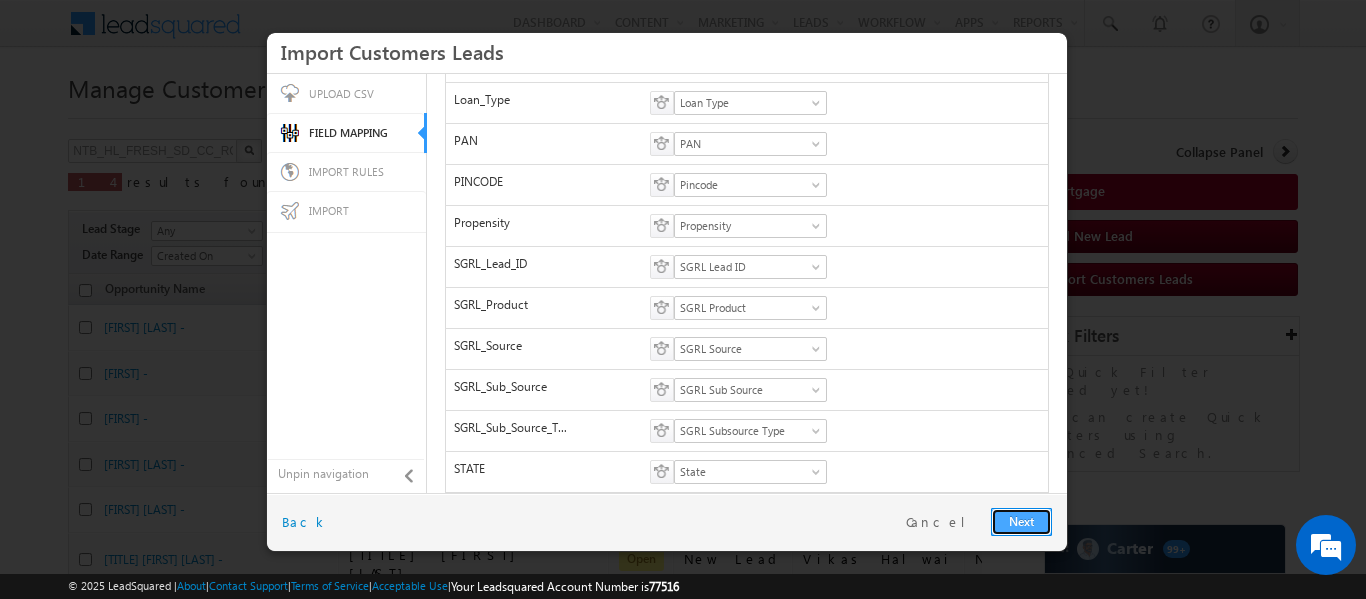 click on "Next" at bounding box center [1021, 522] 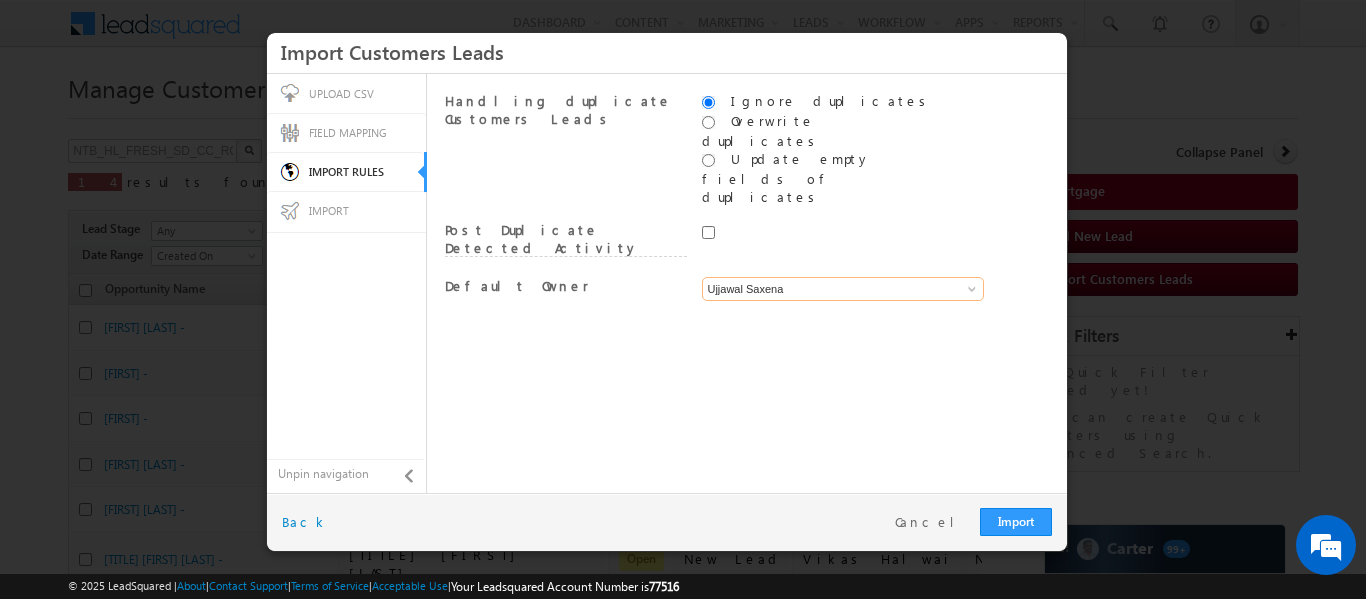 click on "Ujjawal Saxena" at bounding box center [843, 289] 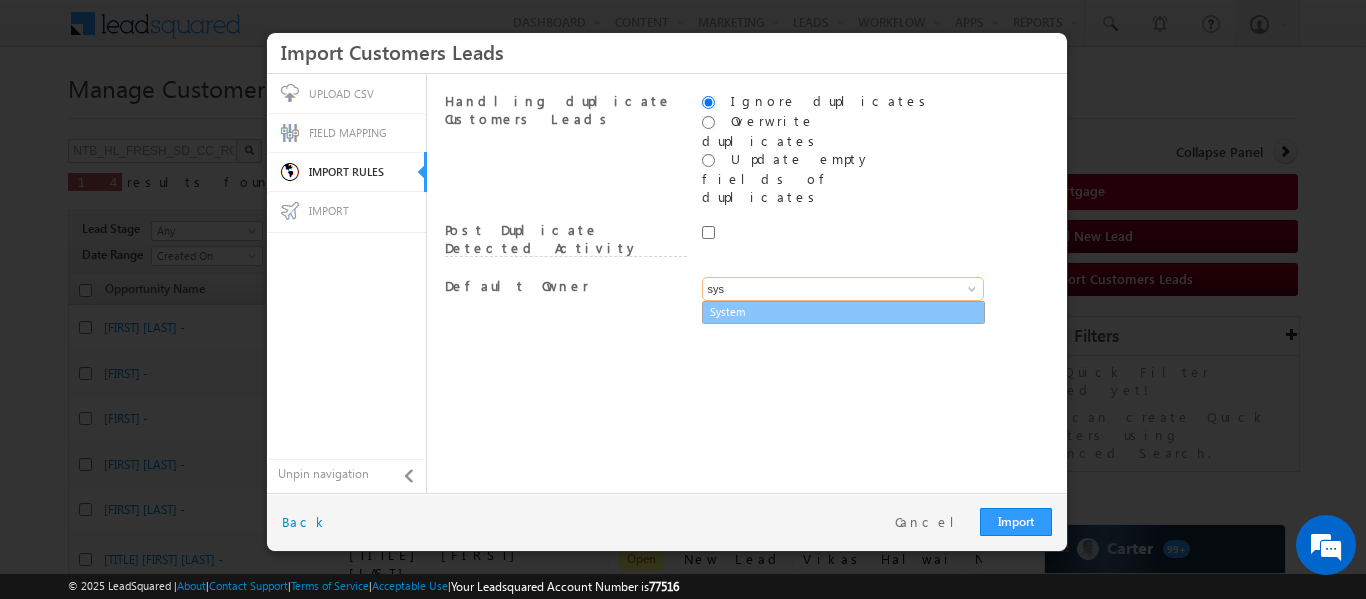 click on "System" at bounding box center (843, 312) 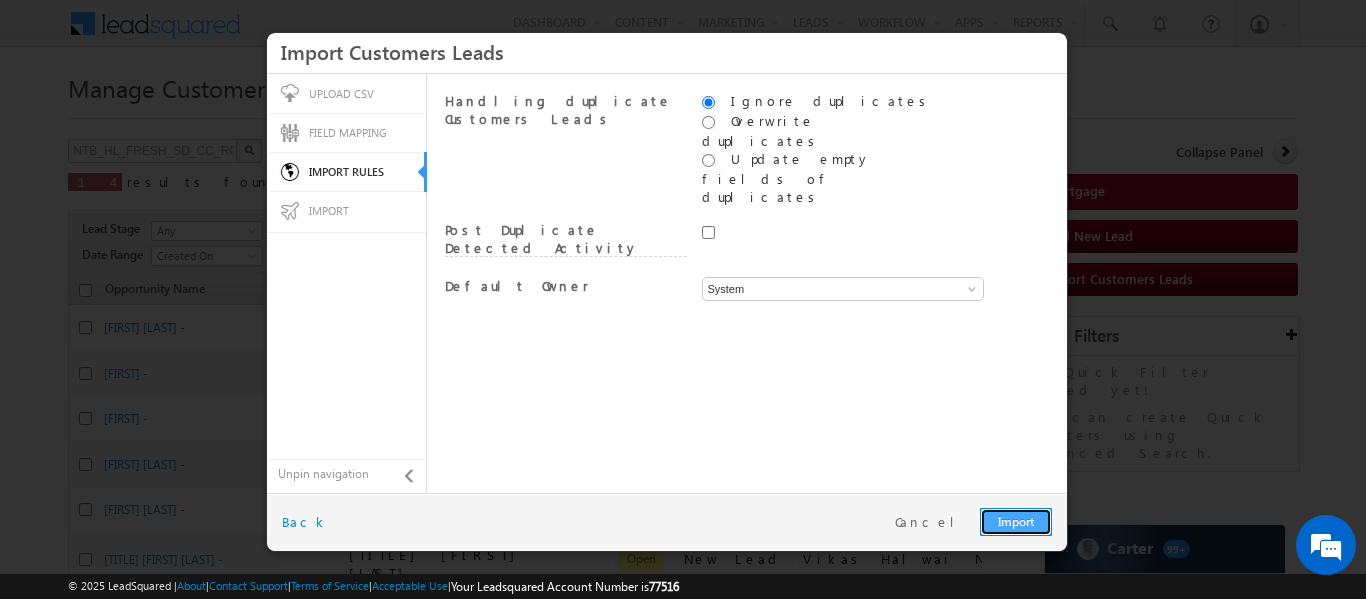 click on "Import" at bounding box center [1016, 522] 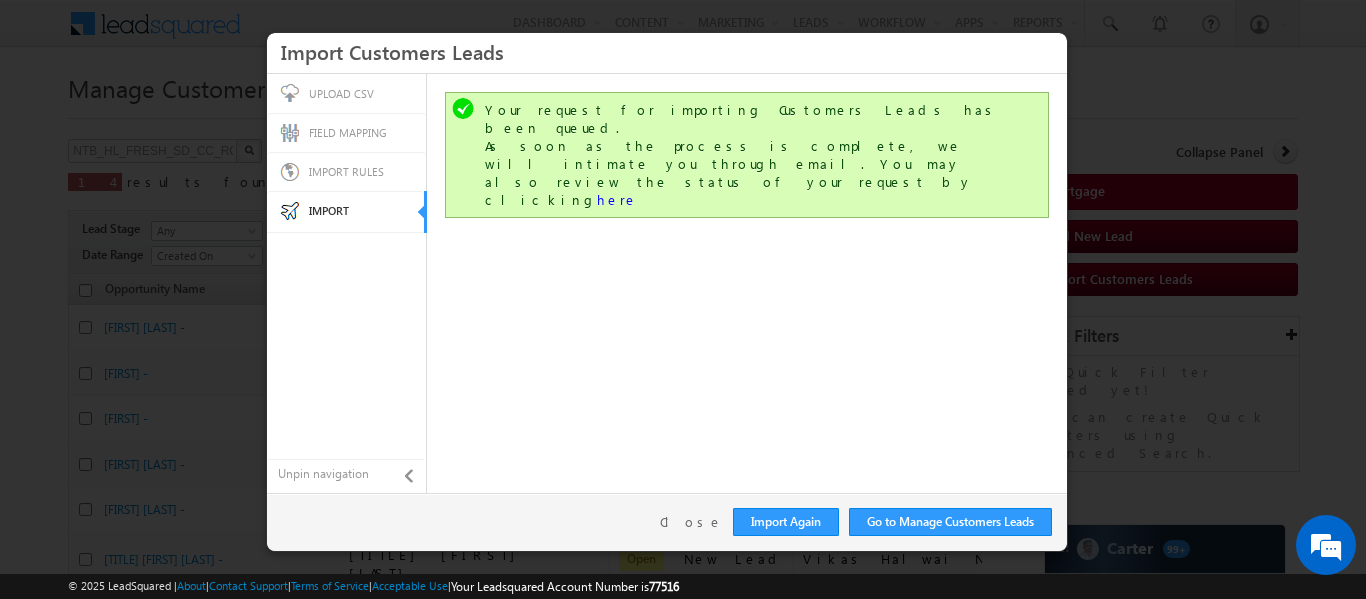click on "Go to Manage Customers Leads
Import Again
Close
Back" at bounding box center (667, 522) 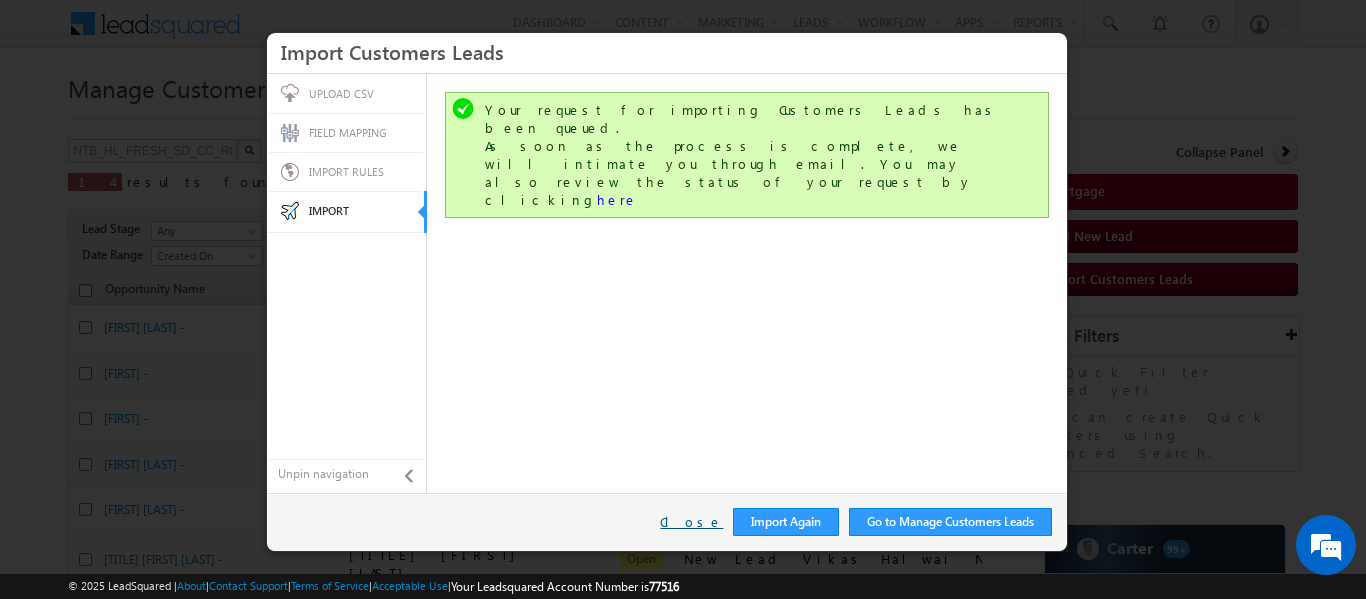 click on "Close" at bounding box center (691, 522) 